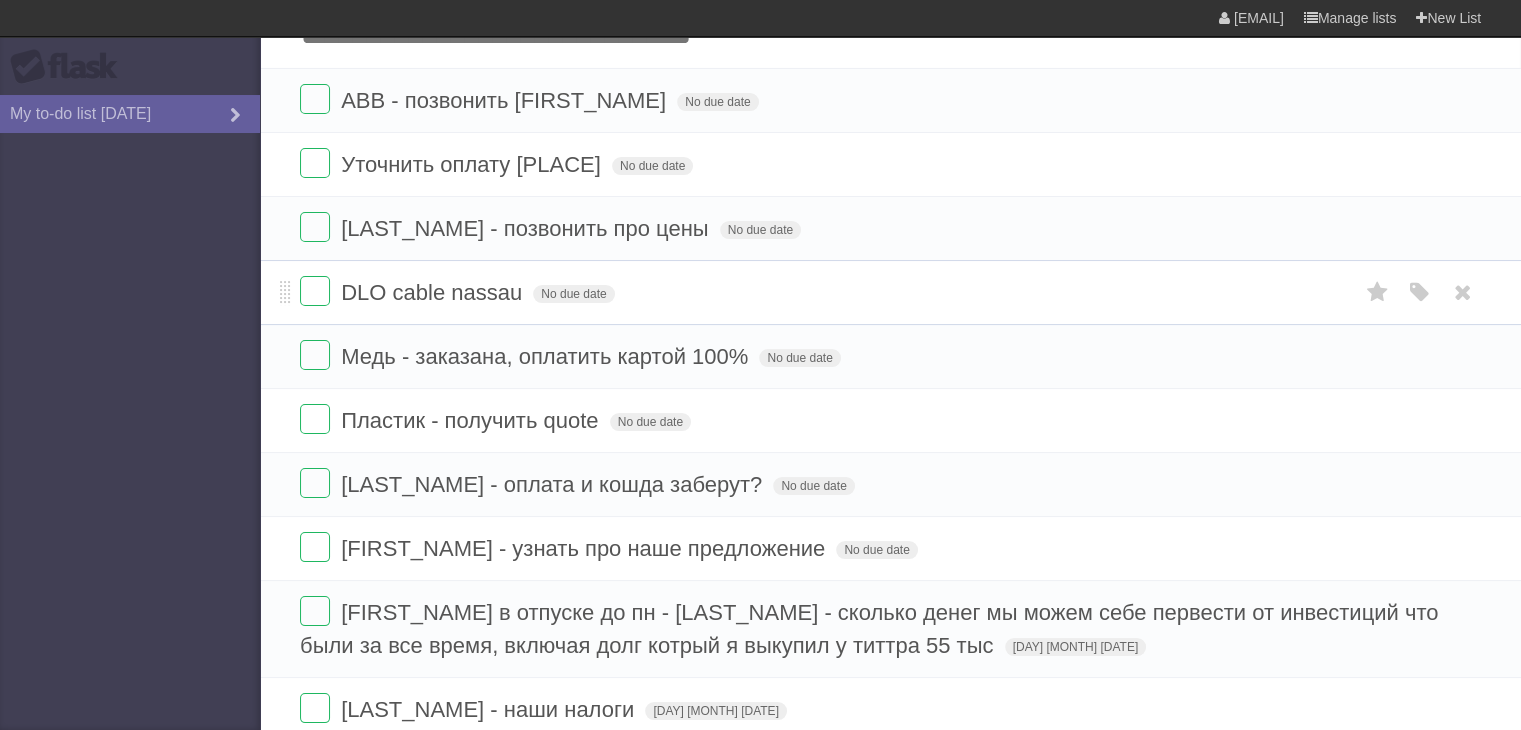 scroll, scrollTop: 169, scrollLeft: 0, axis: vertical 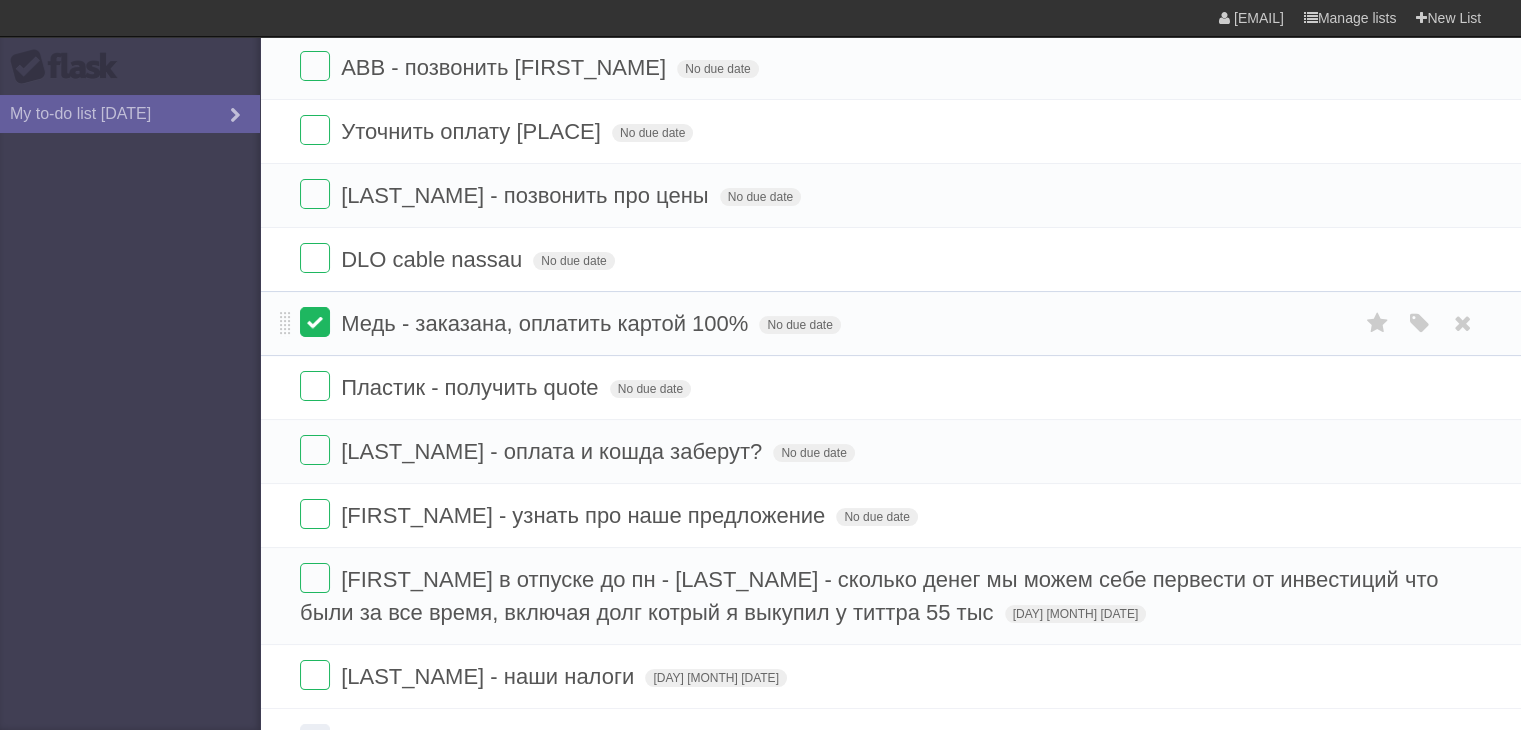 click at bounding box center (315, 322) 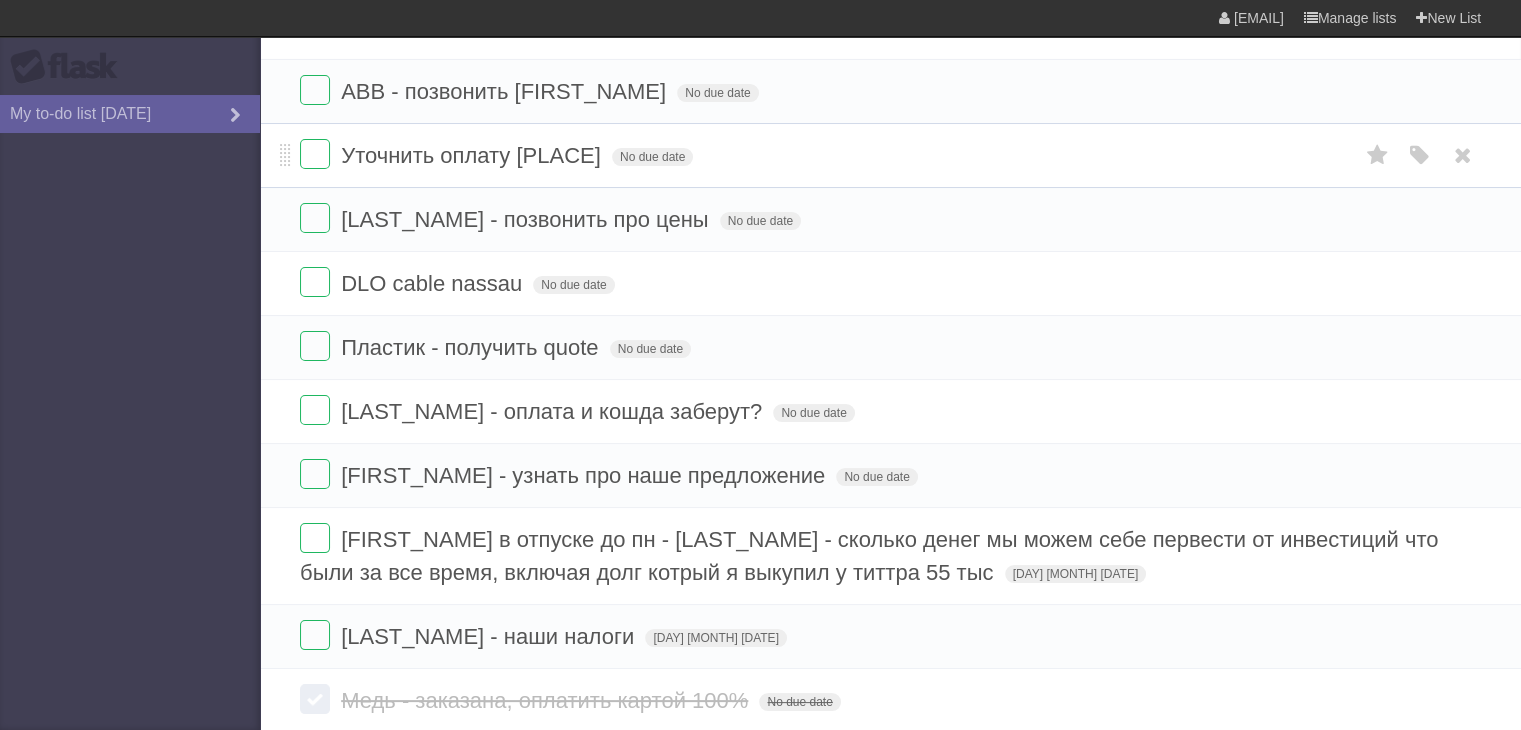 scroll, scrollTop: 0, scrollLeft: 0, axis: both 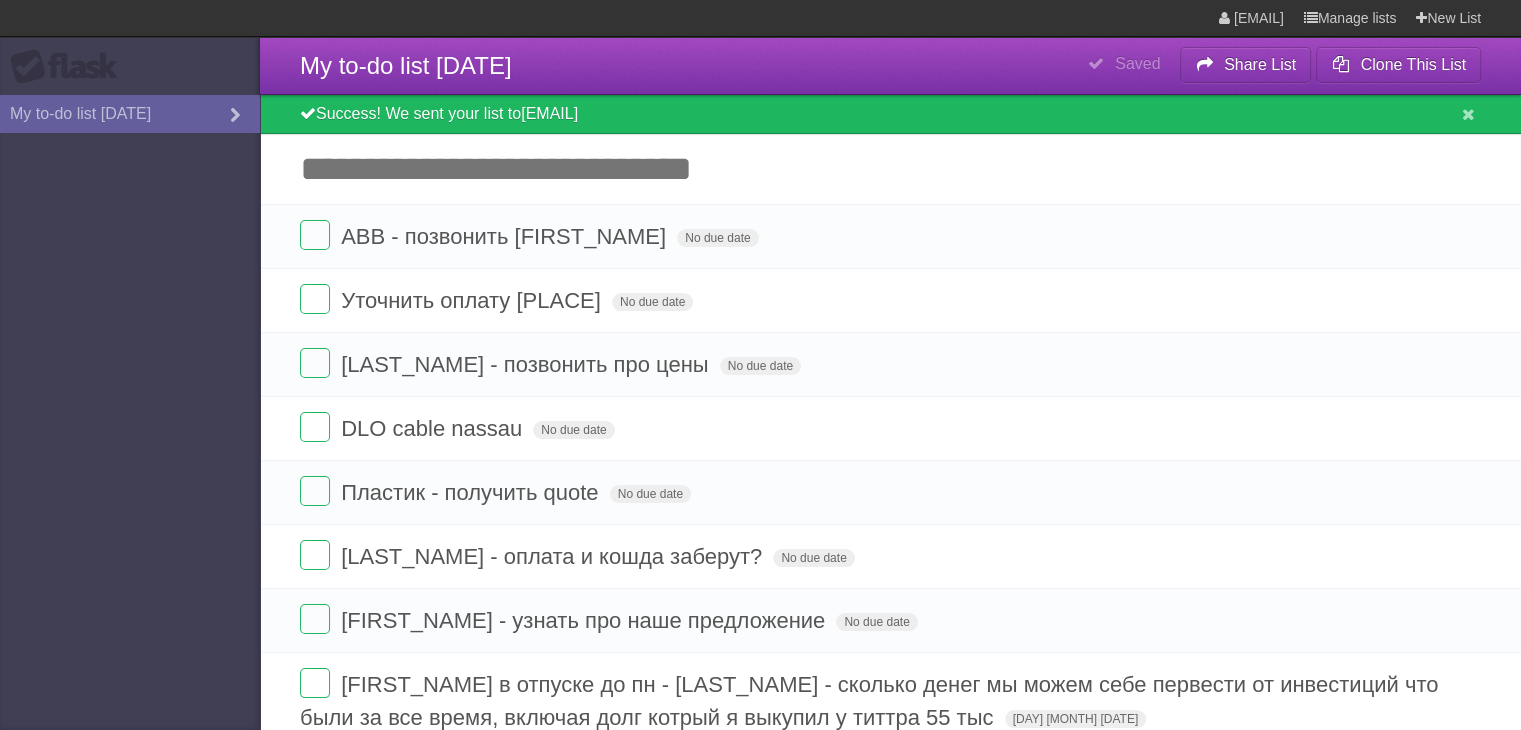 click on "Add another task" at bounding box center [890, 169] 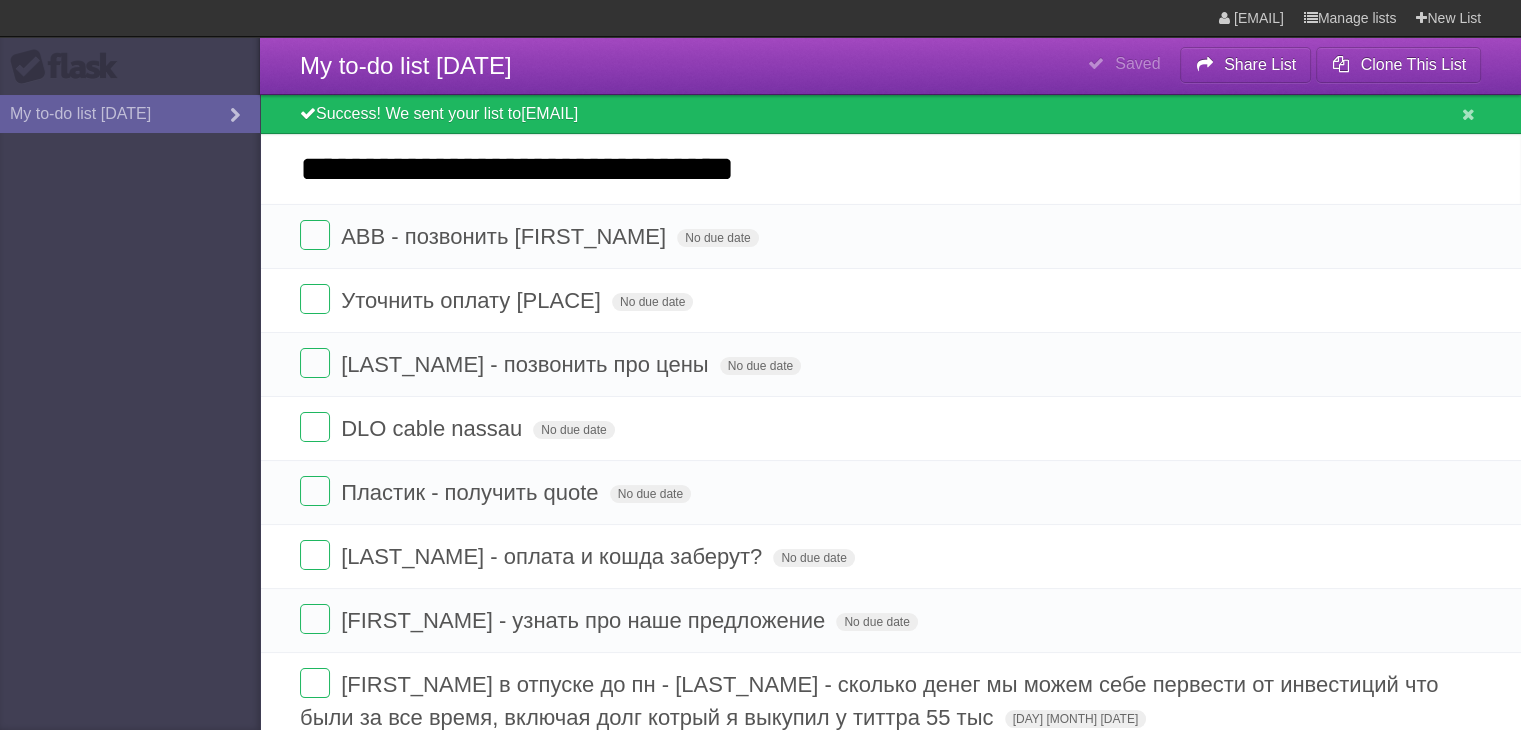 click on "**********" at bounding box center [890, 169] 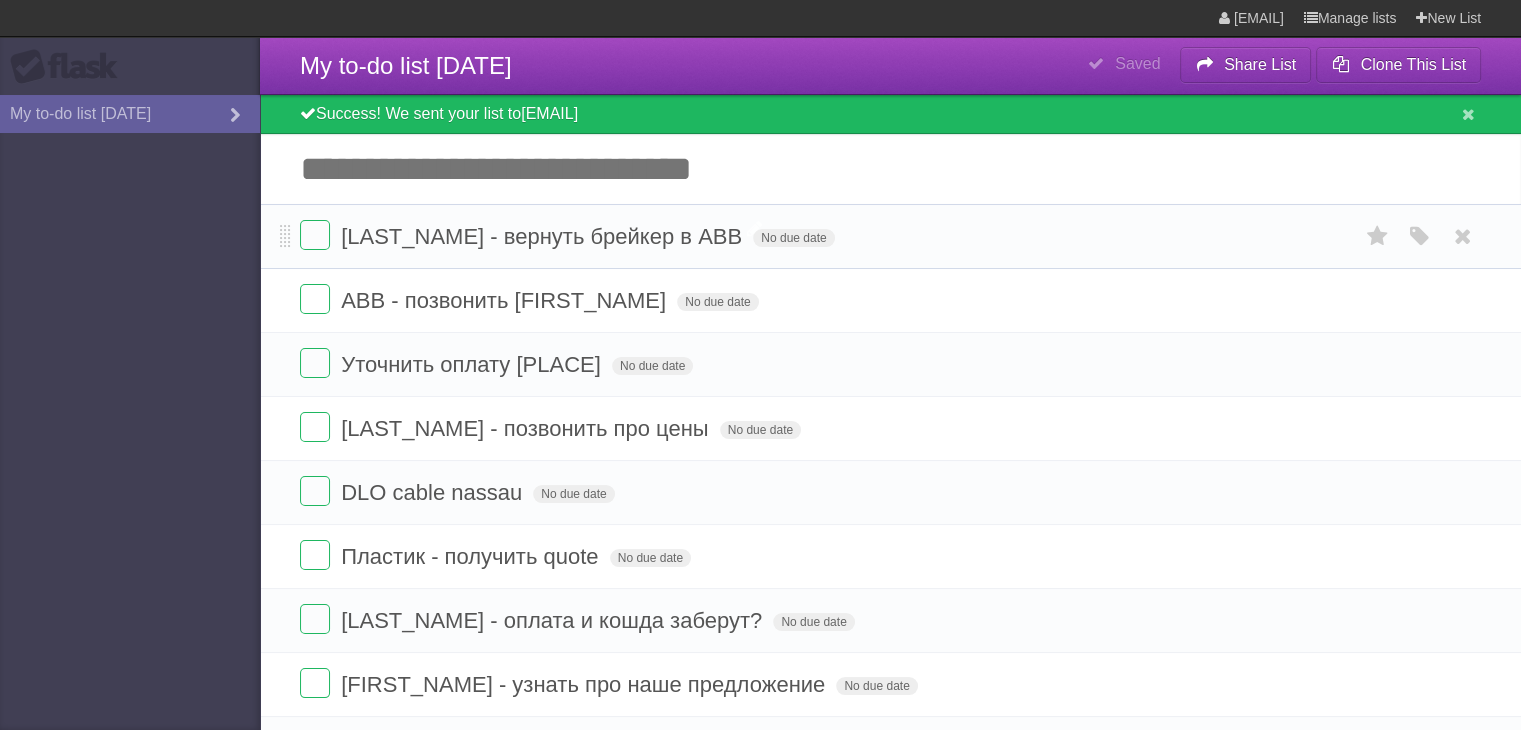 click on "[LAST_NAME] - вернуть брейкер в ABB" at bounding box center (544, 236) 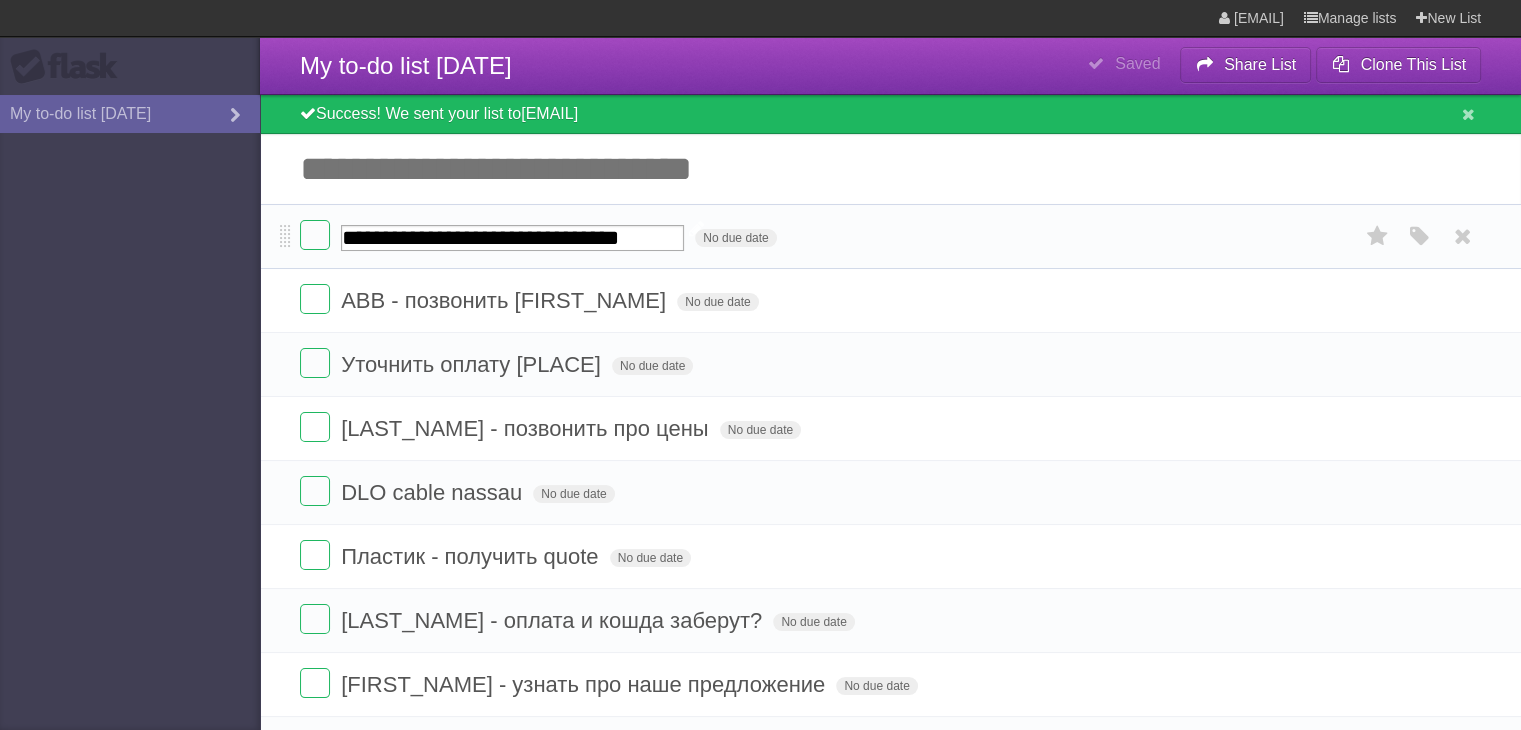 click on "**********" at bounding box center [512, 238] 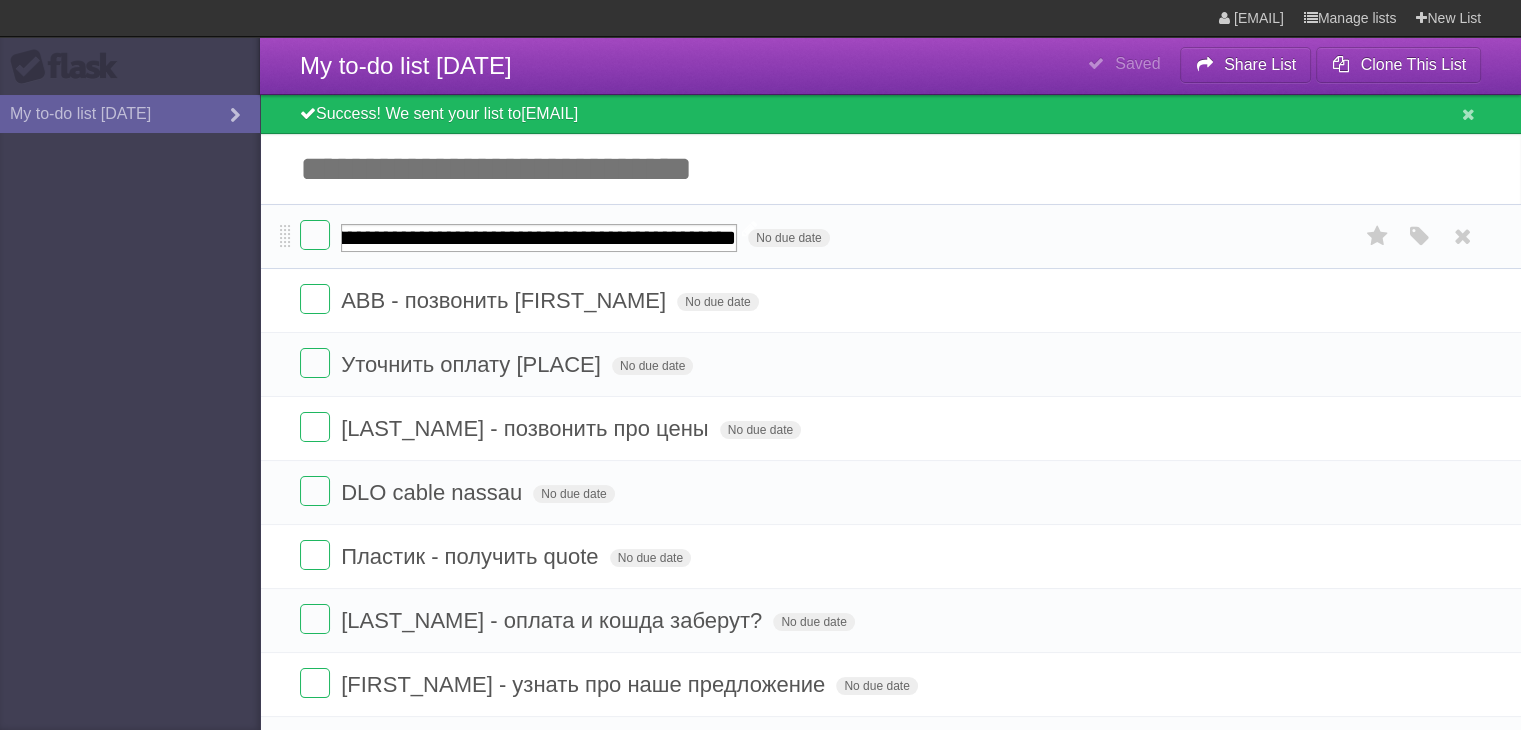 type on "**********" 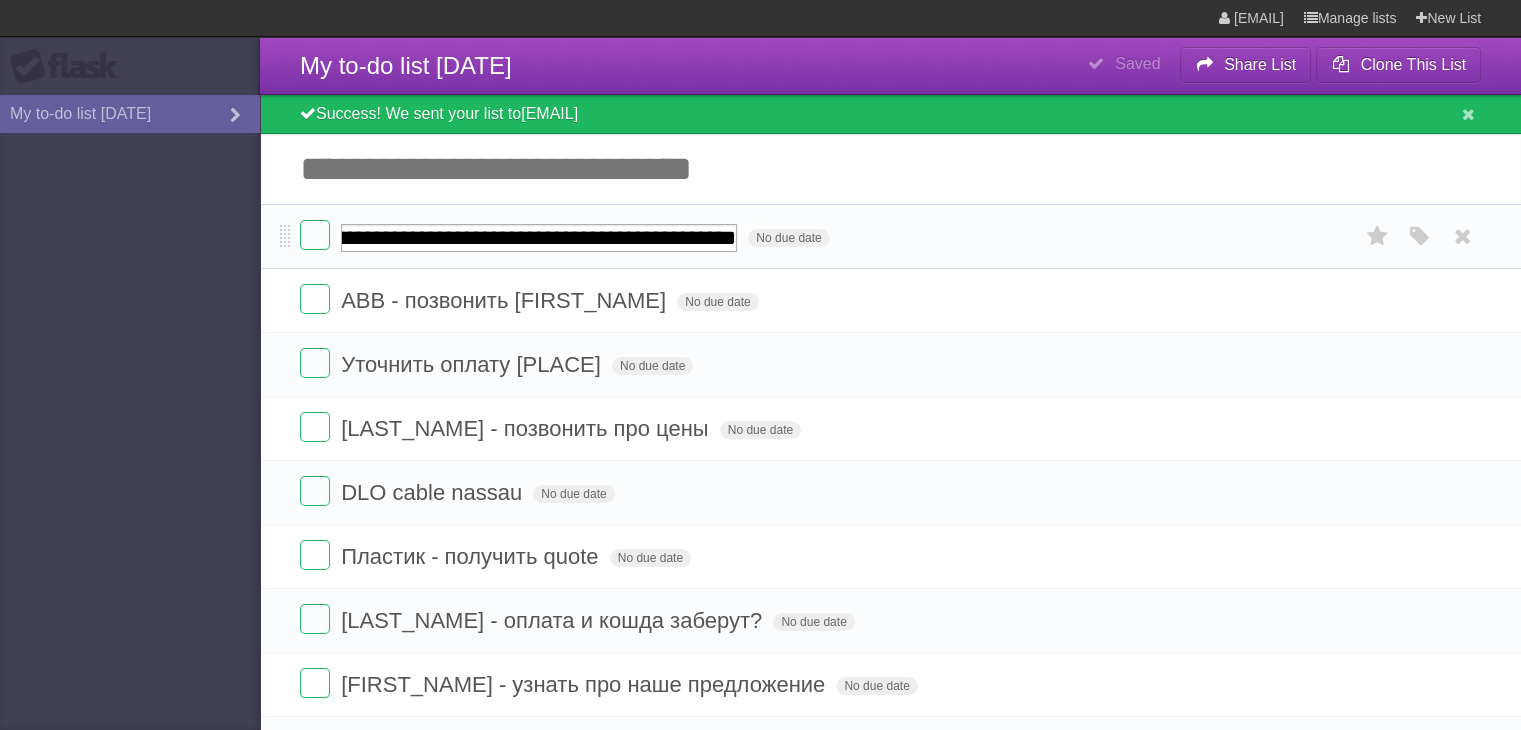 scroll, scrollTop: 0, scrollLeft: 162, axis: horizontal 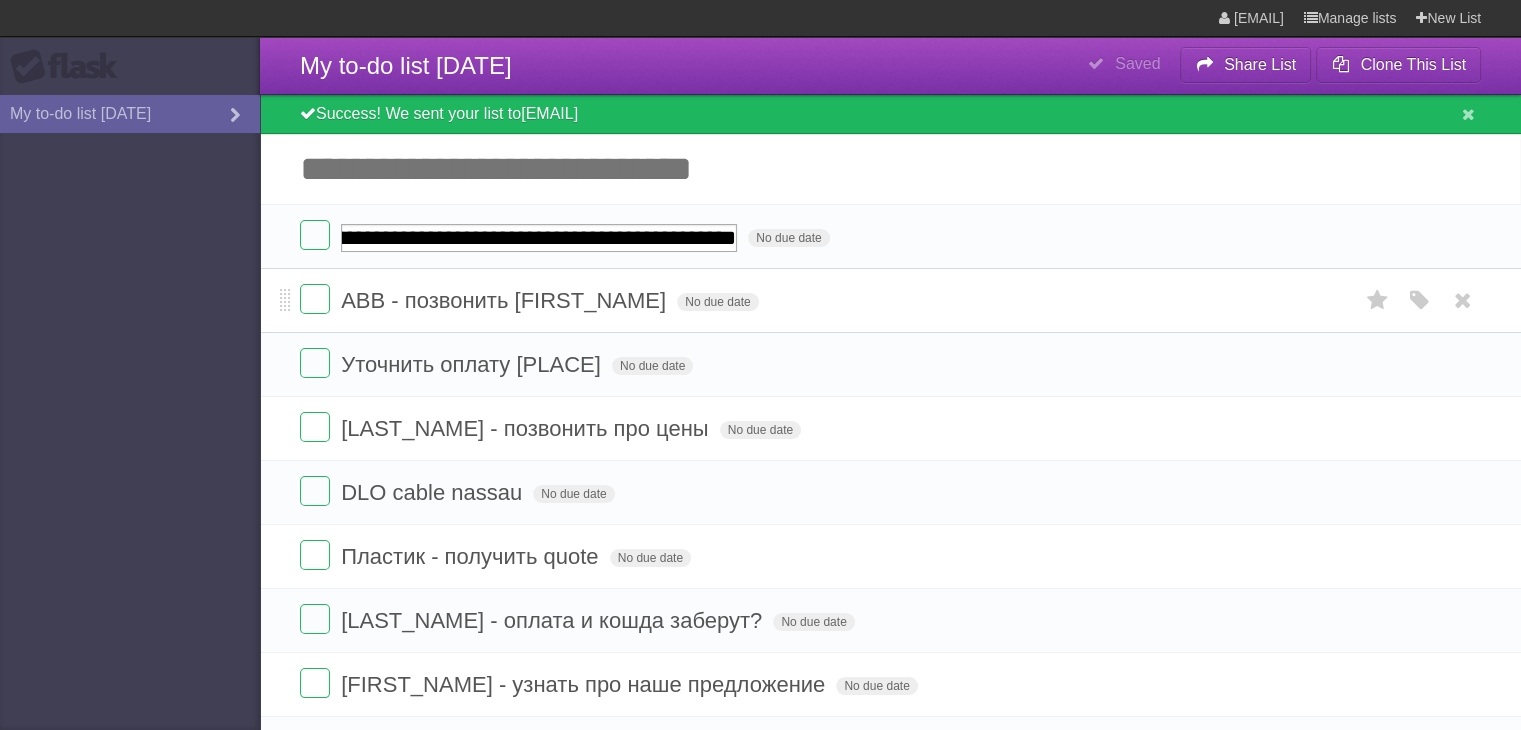 click on "ABB - позвонить [FIRST_NAME]" at bounding box center [506, 300] 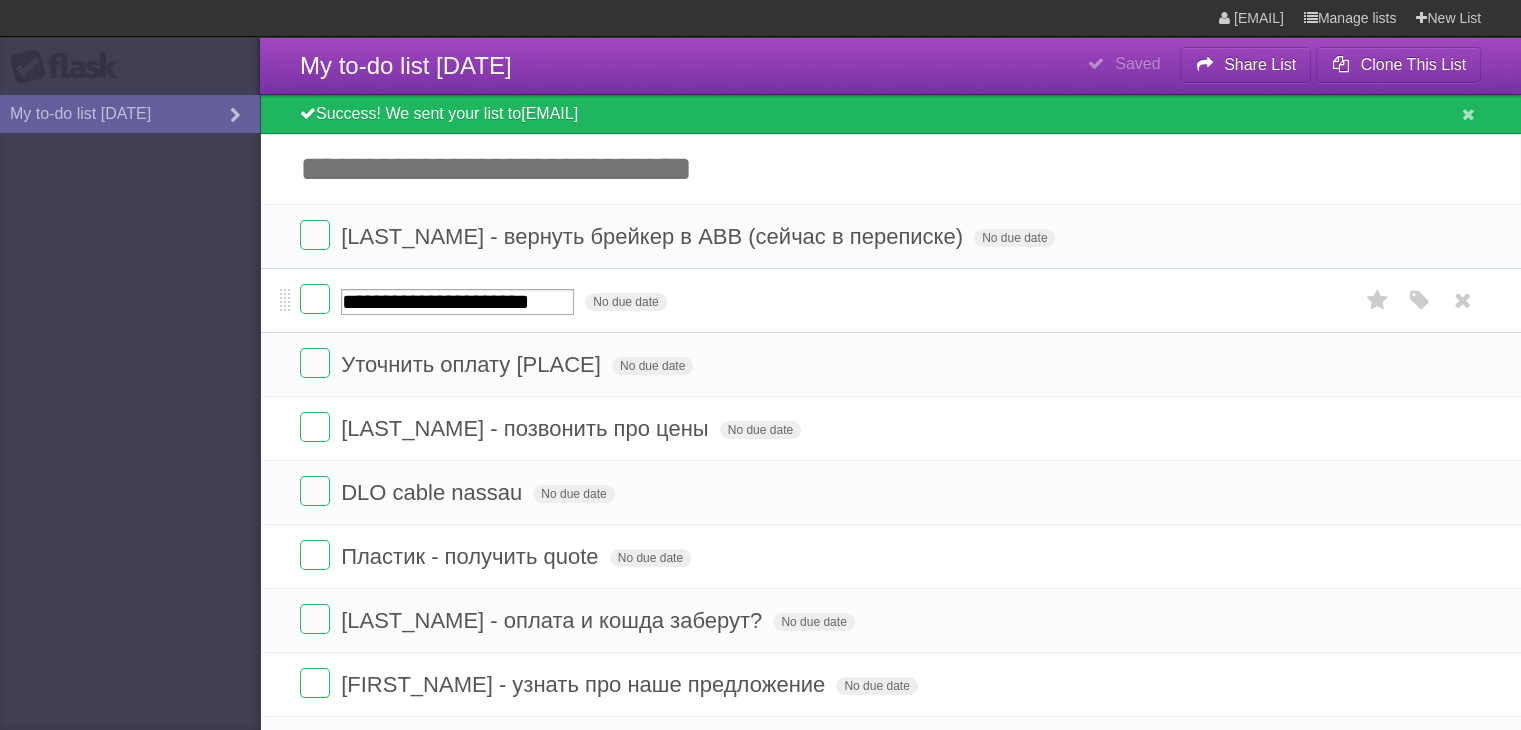 click on "**********" at bounding box center [457, 302] 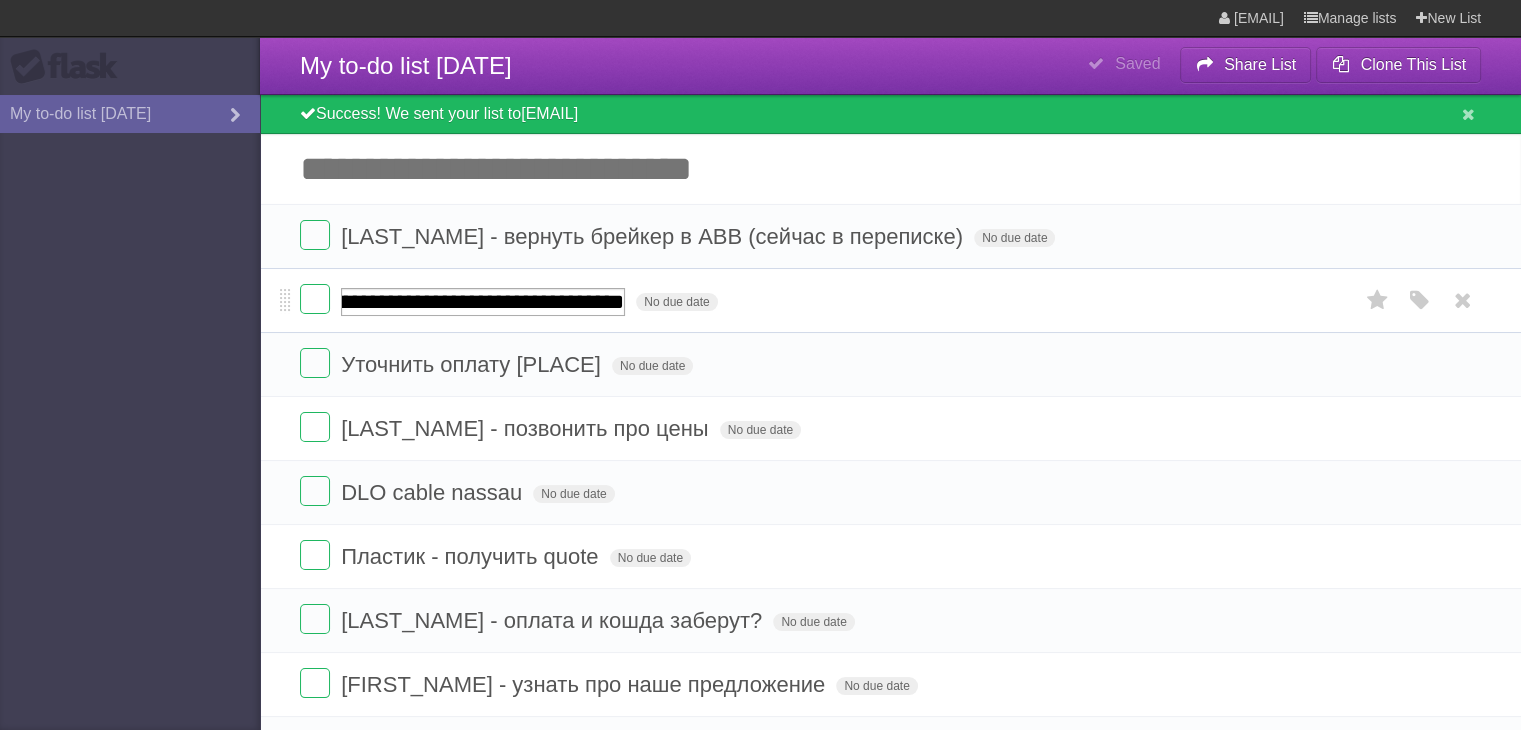 scroll, scrollTop: 0, scrollLeft: 140, axis: horizontal 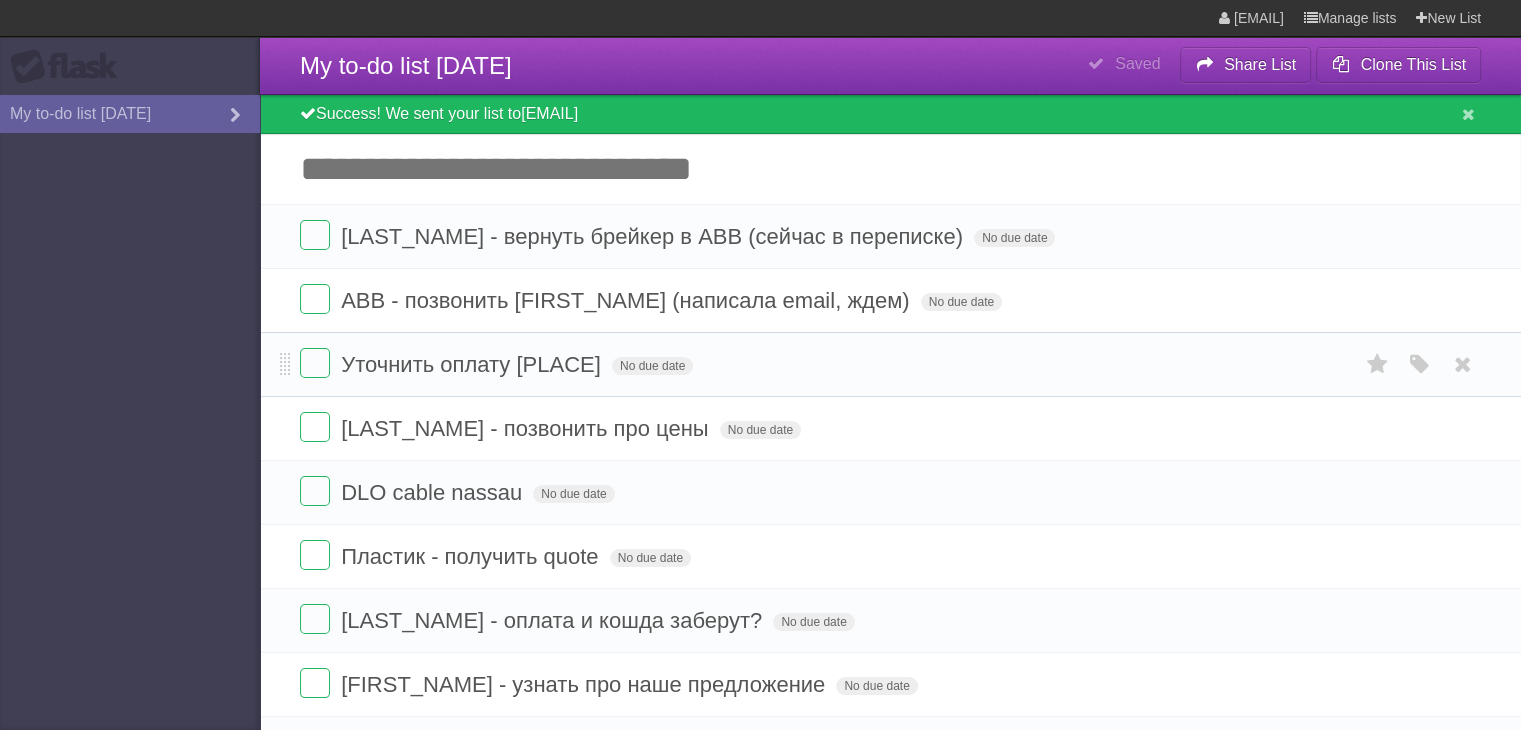 click on "Уточнить оплату [PLACE]
No due date
White
Red
Blue
Green
Purple
Orange" at bounding box center (890, 364) 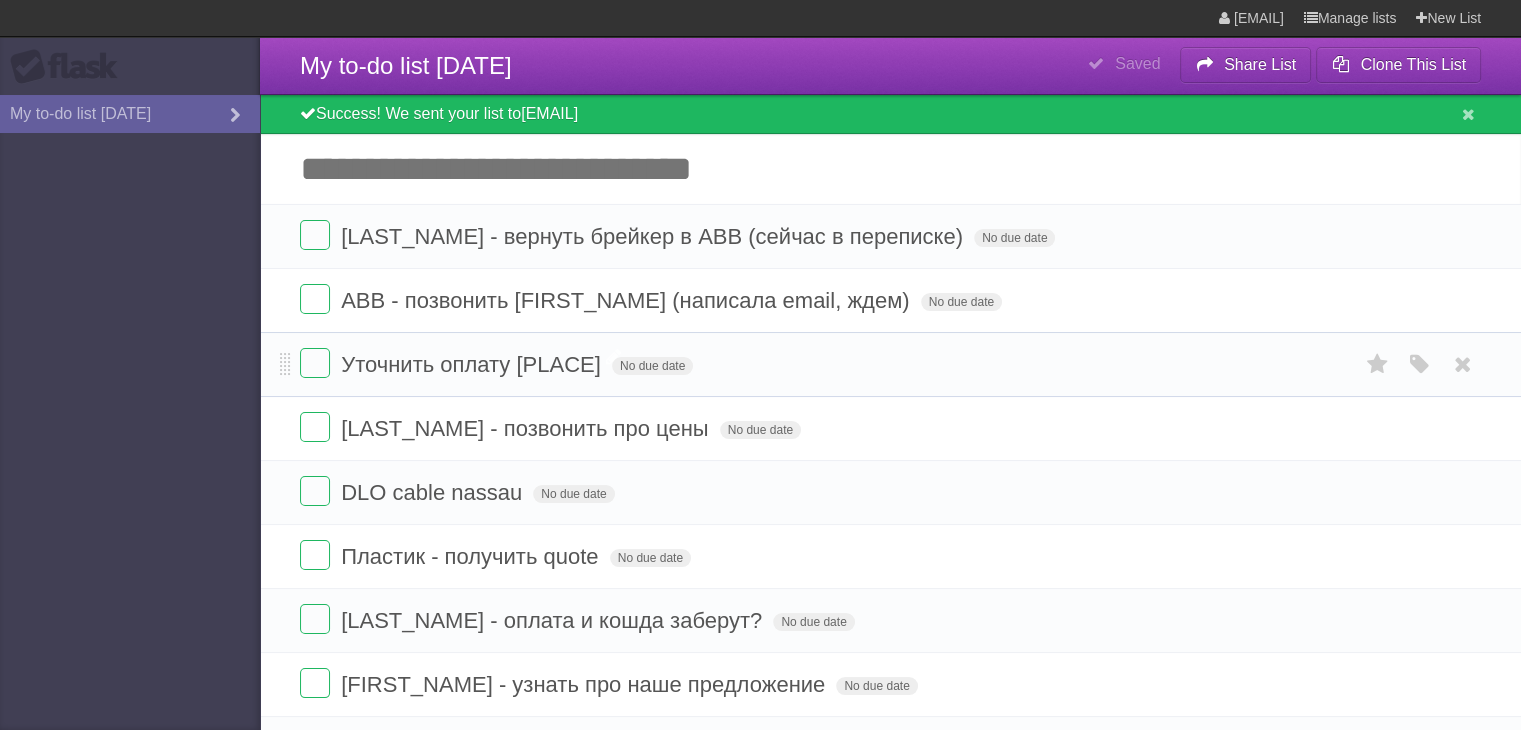 click on "Уточнить оплату [PLACE]" at bounding box center [473, 364] 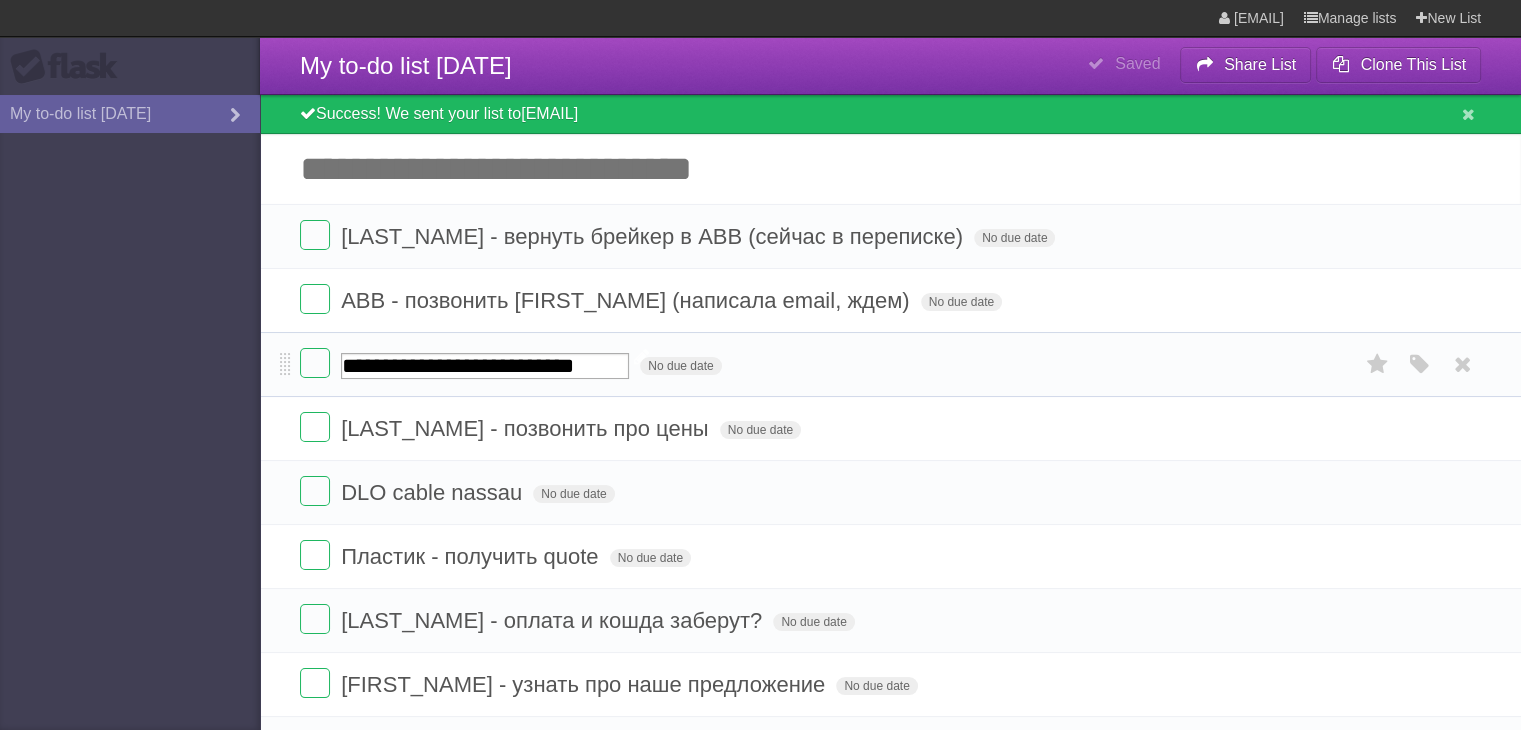 click on "**********" at bounding box center (485, 366) 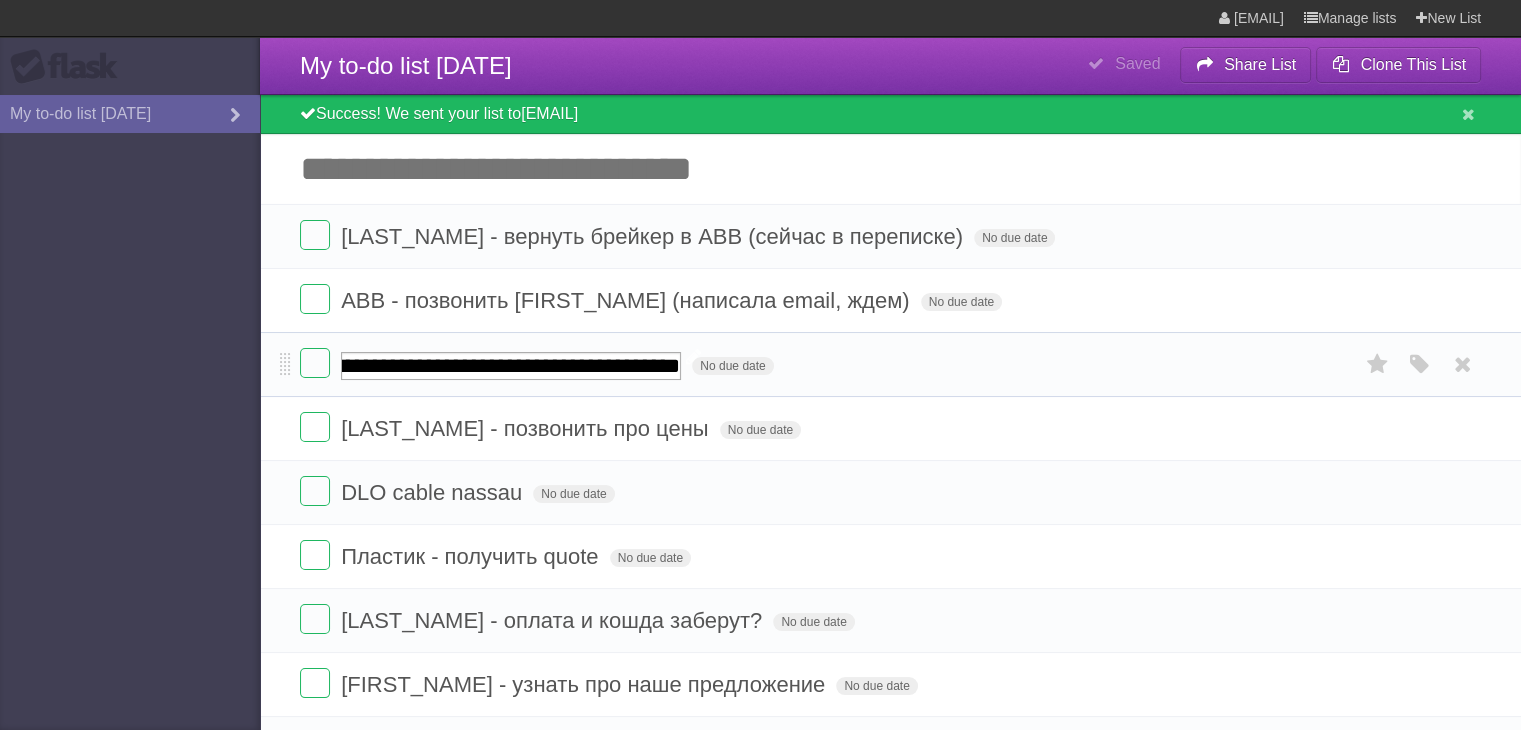 scroll, scrollTop: 0, scrollLeft: 224, axis: horizontal 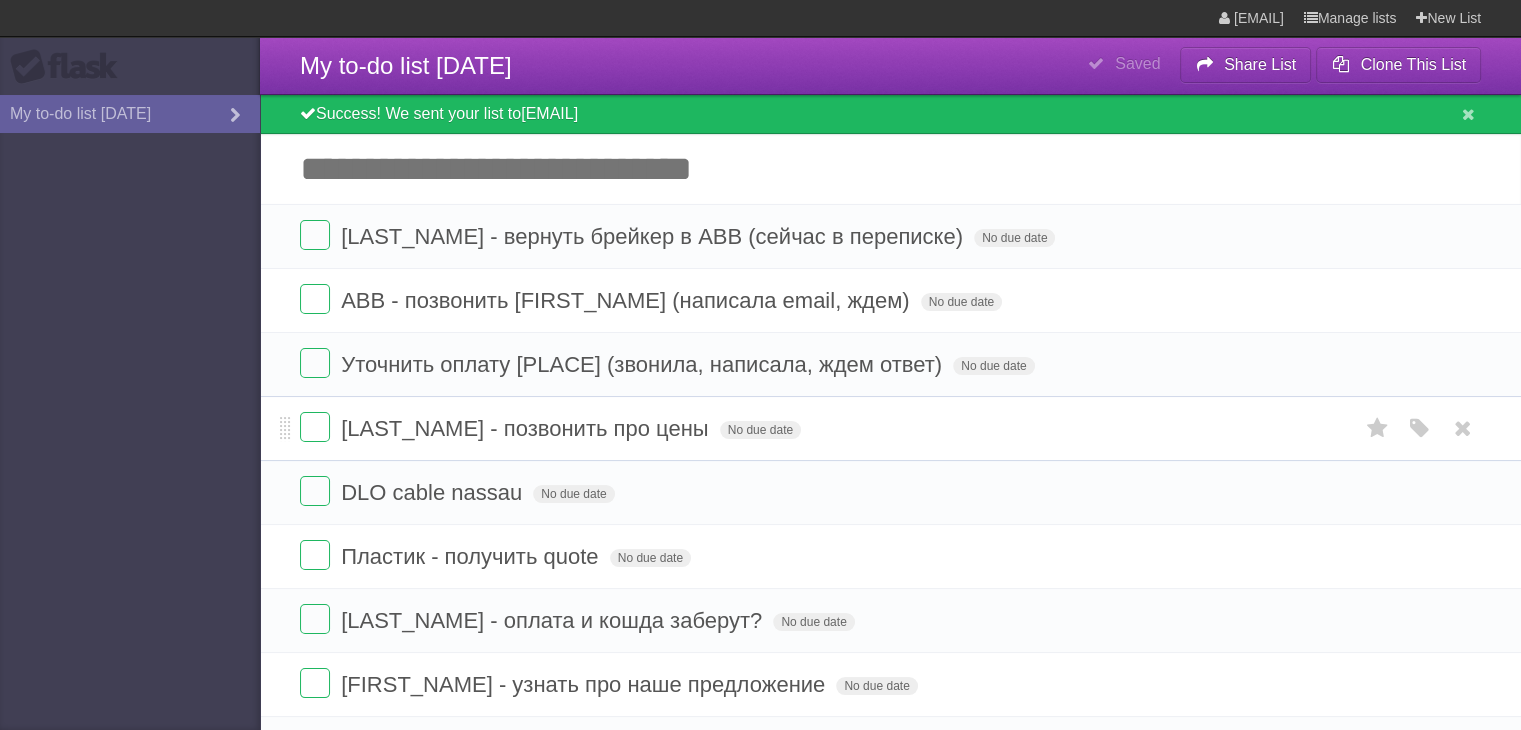 click on "[LAST_NAME] - позвонить про цены
No due date
White
Red
Blue
Green
Purple
Orange" at bounding box center (890, 428) 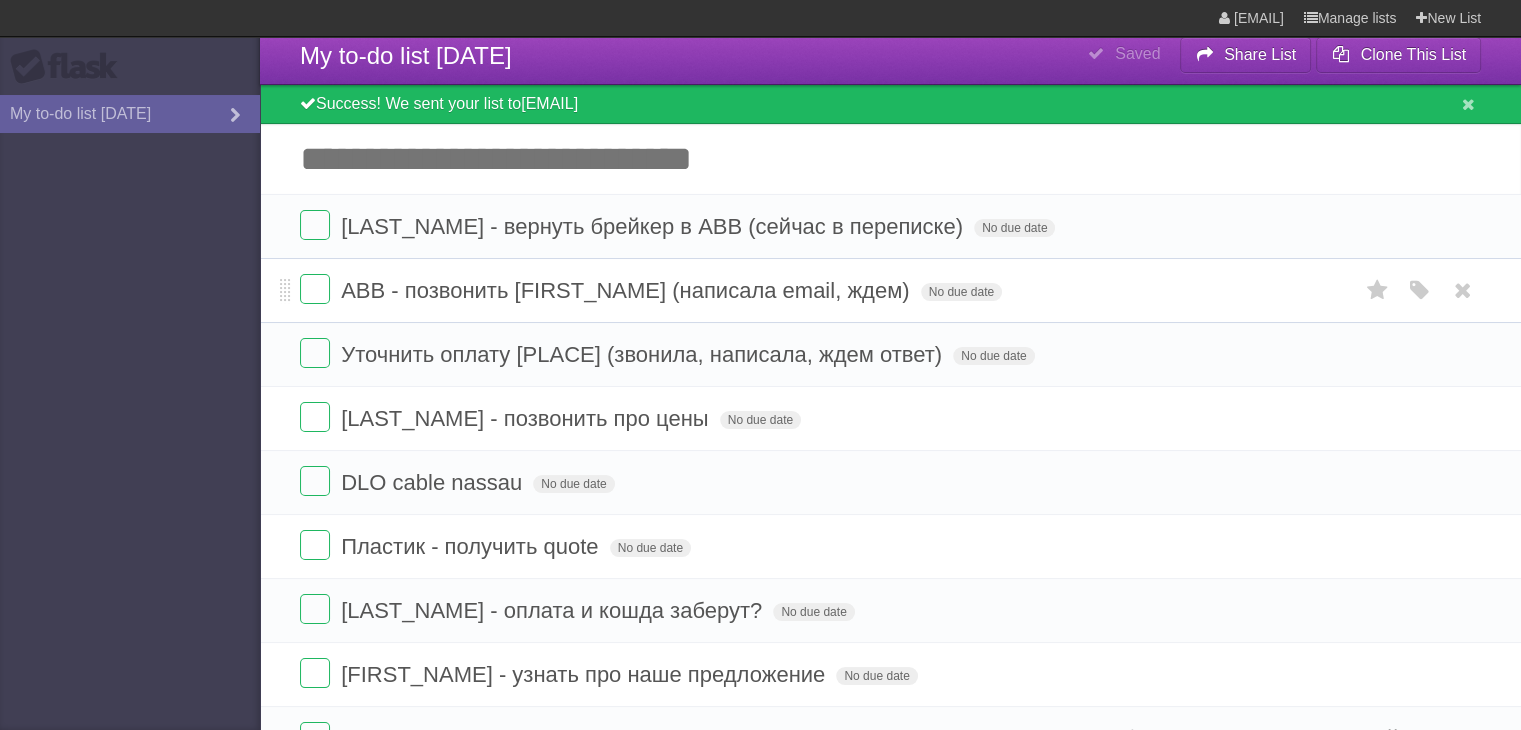 scroll, scrollTop: 0, scrollLeft: 0, axis: both 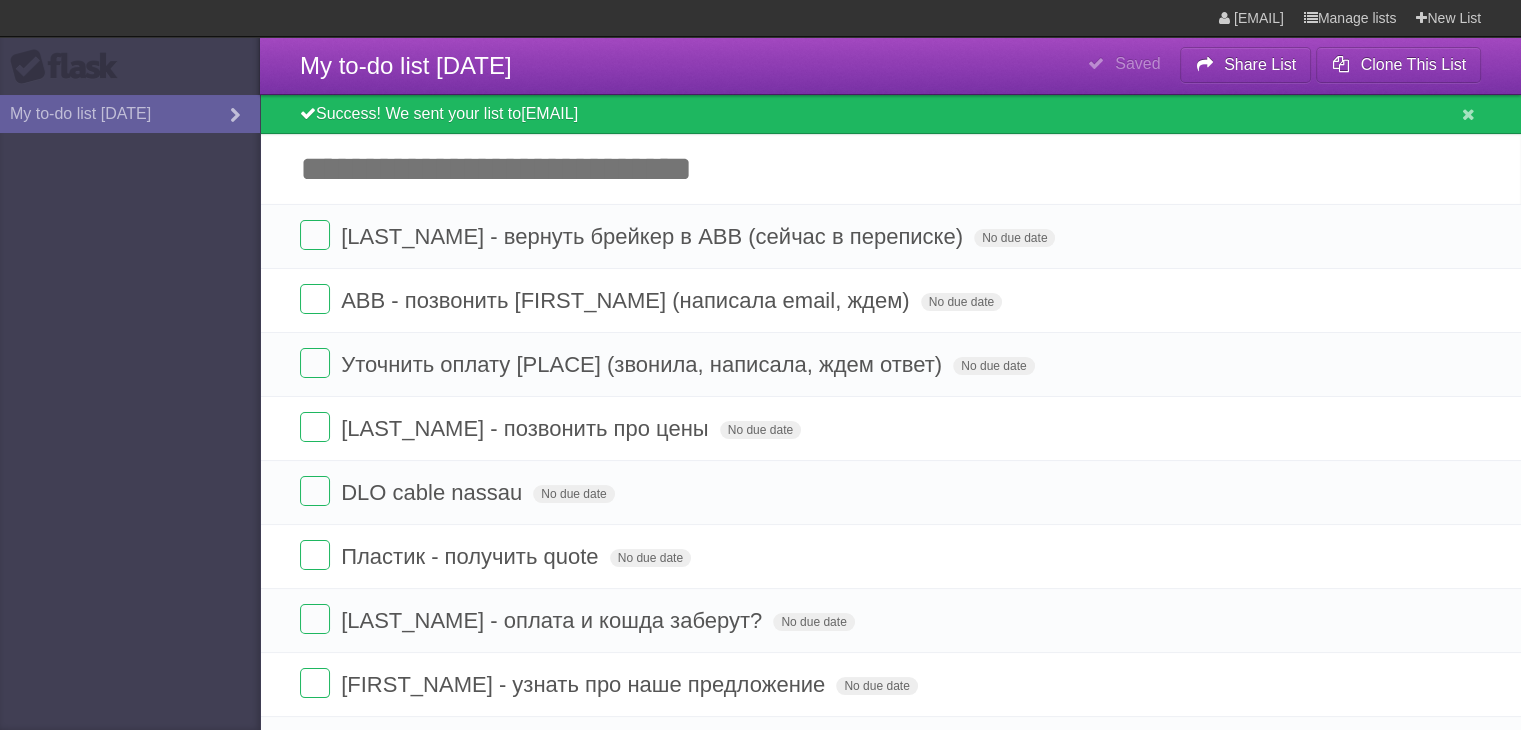 click on "Add another task" at bounding box center (890, 169) 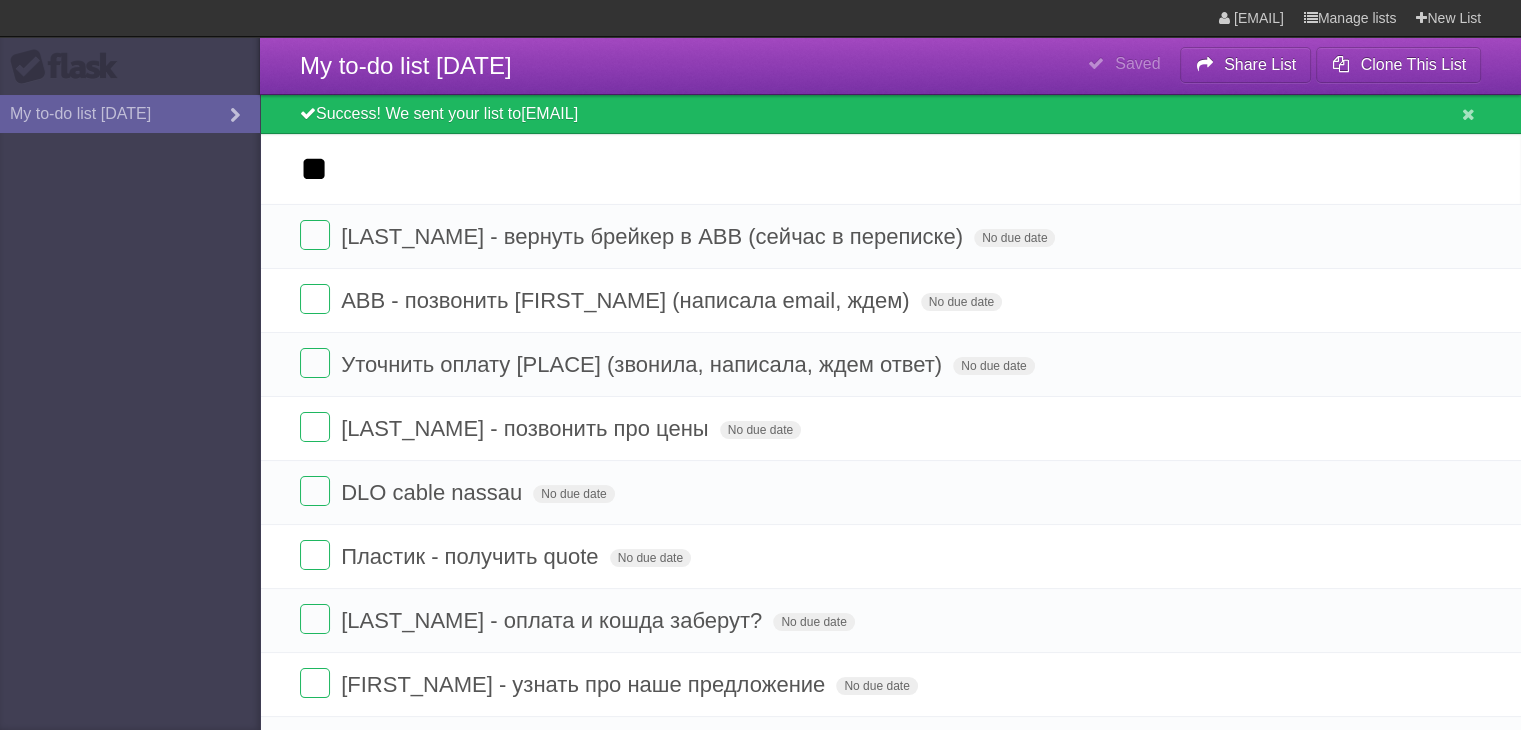 type on "*" 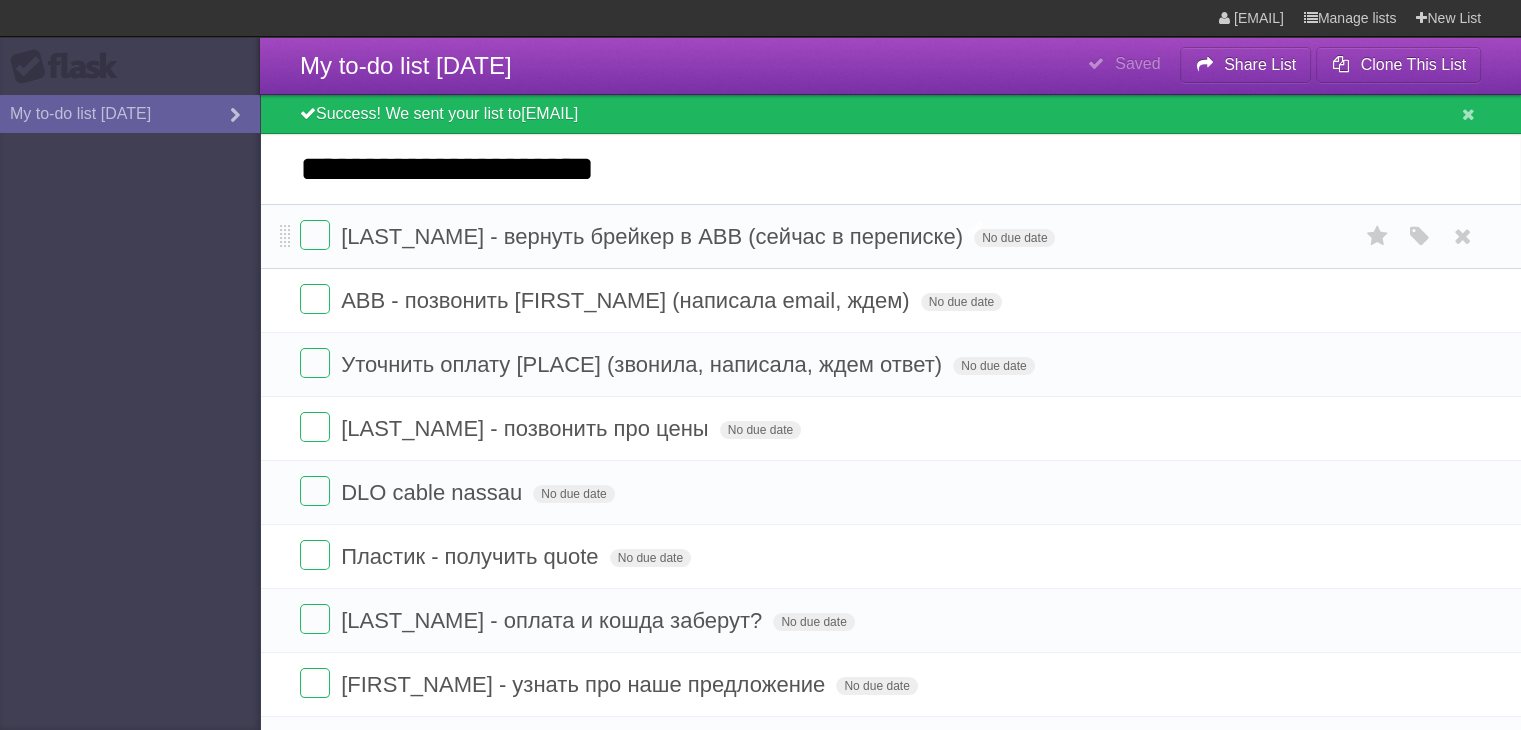type on "**********" 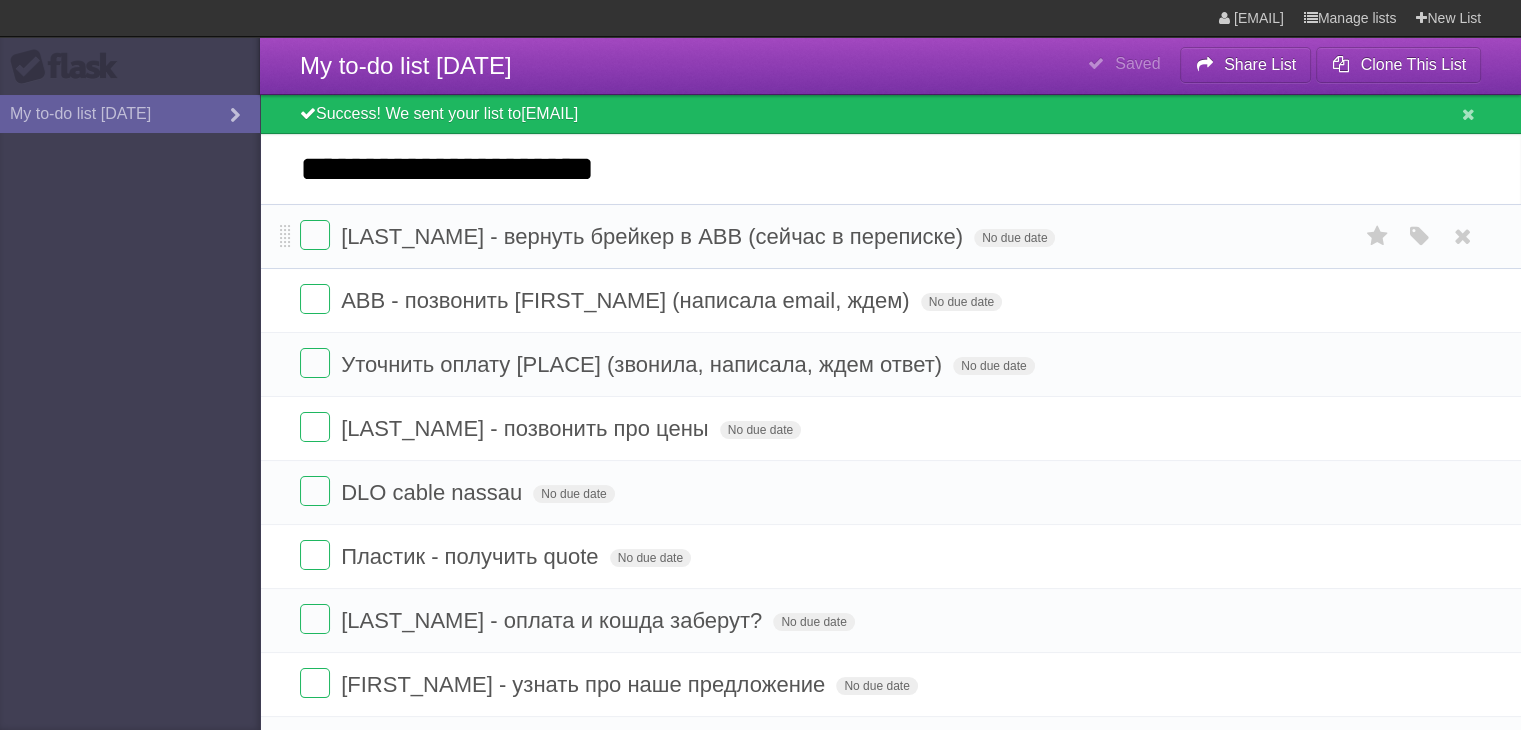 type 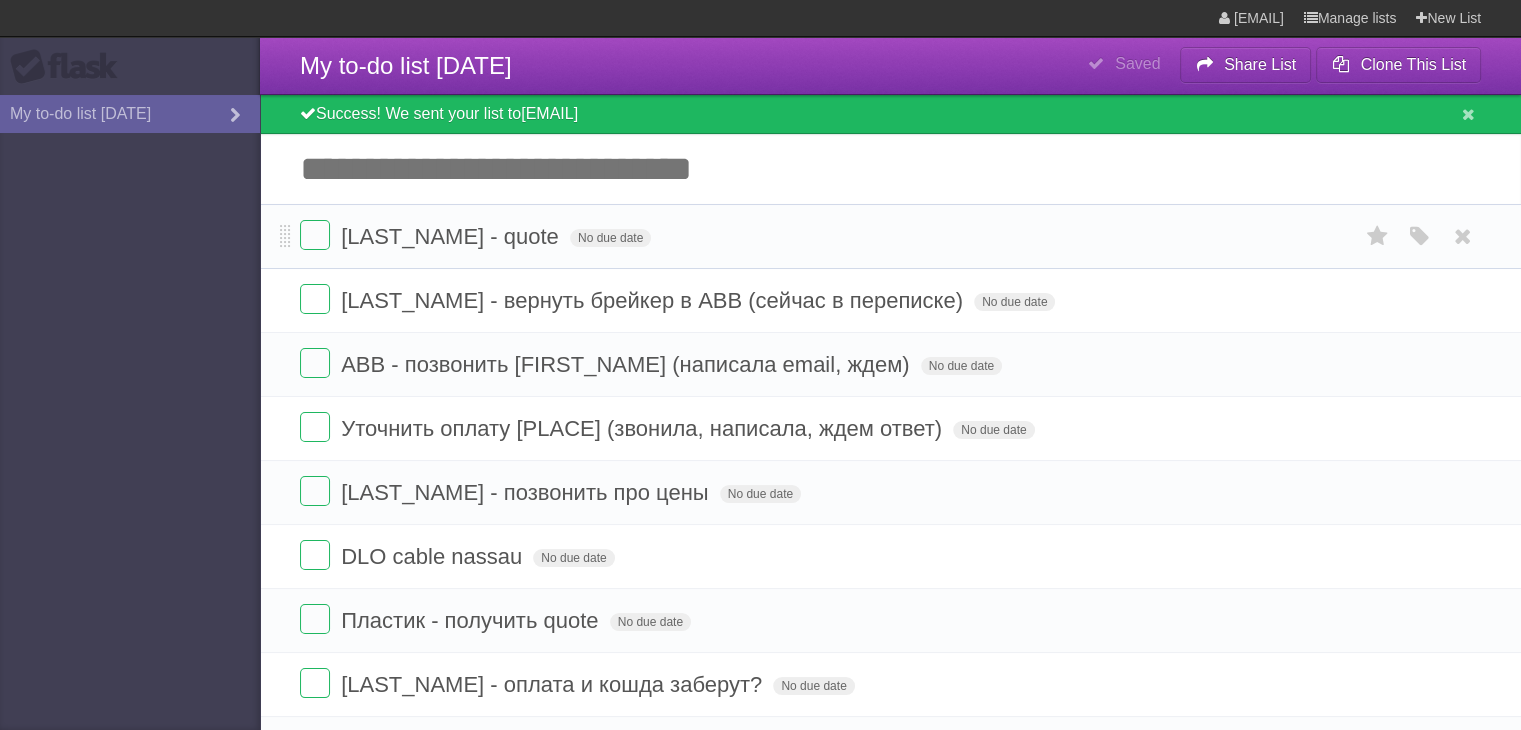 click on "[LAST_NAME] cable nassau
No due date
White
Red
Blue
Green
Purple
Orange" at bounding box center (890, 236) 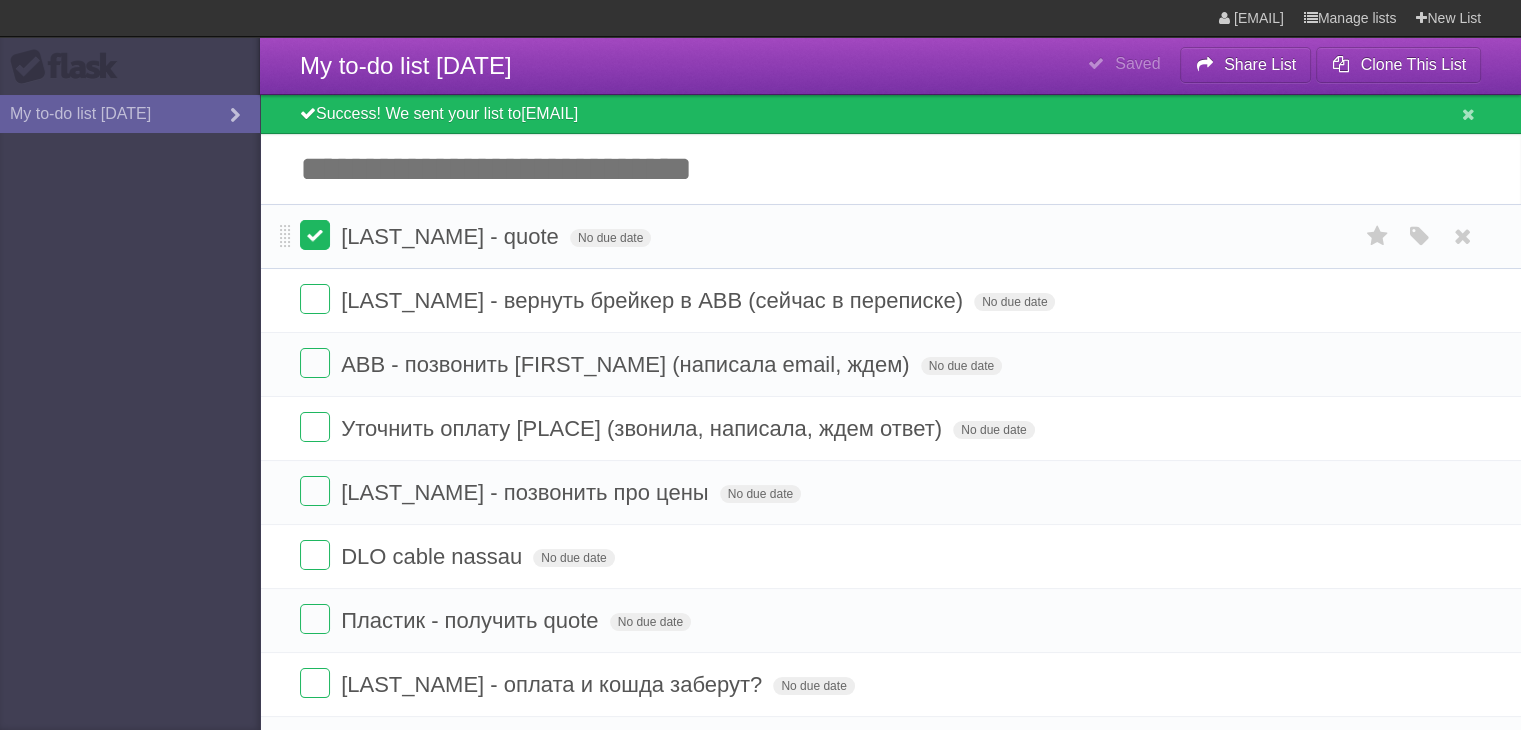 click at bounding box center (315, 235) 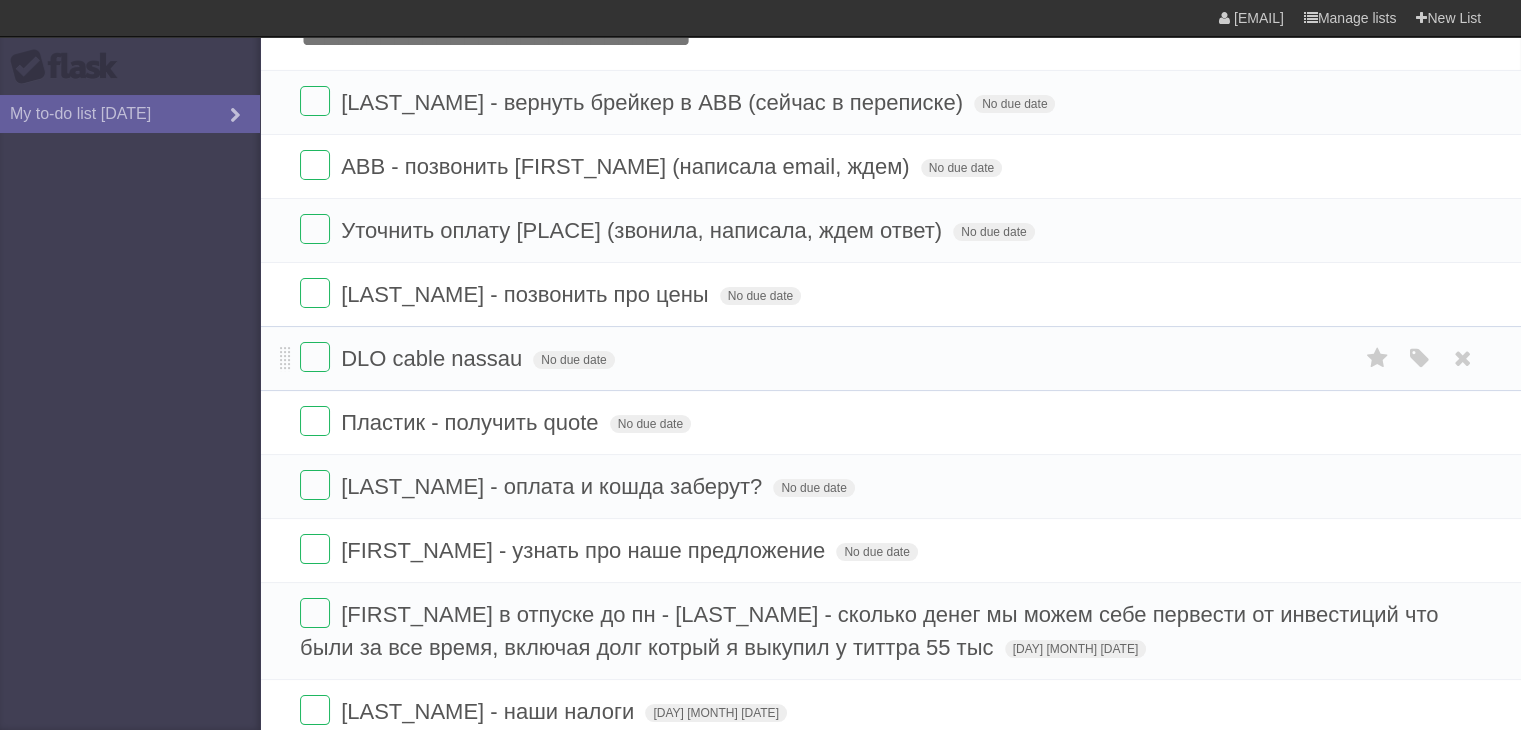 scroll, scrollTop: 100, scrollLeft: 0, axis: vertical 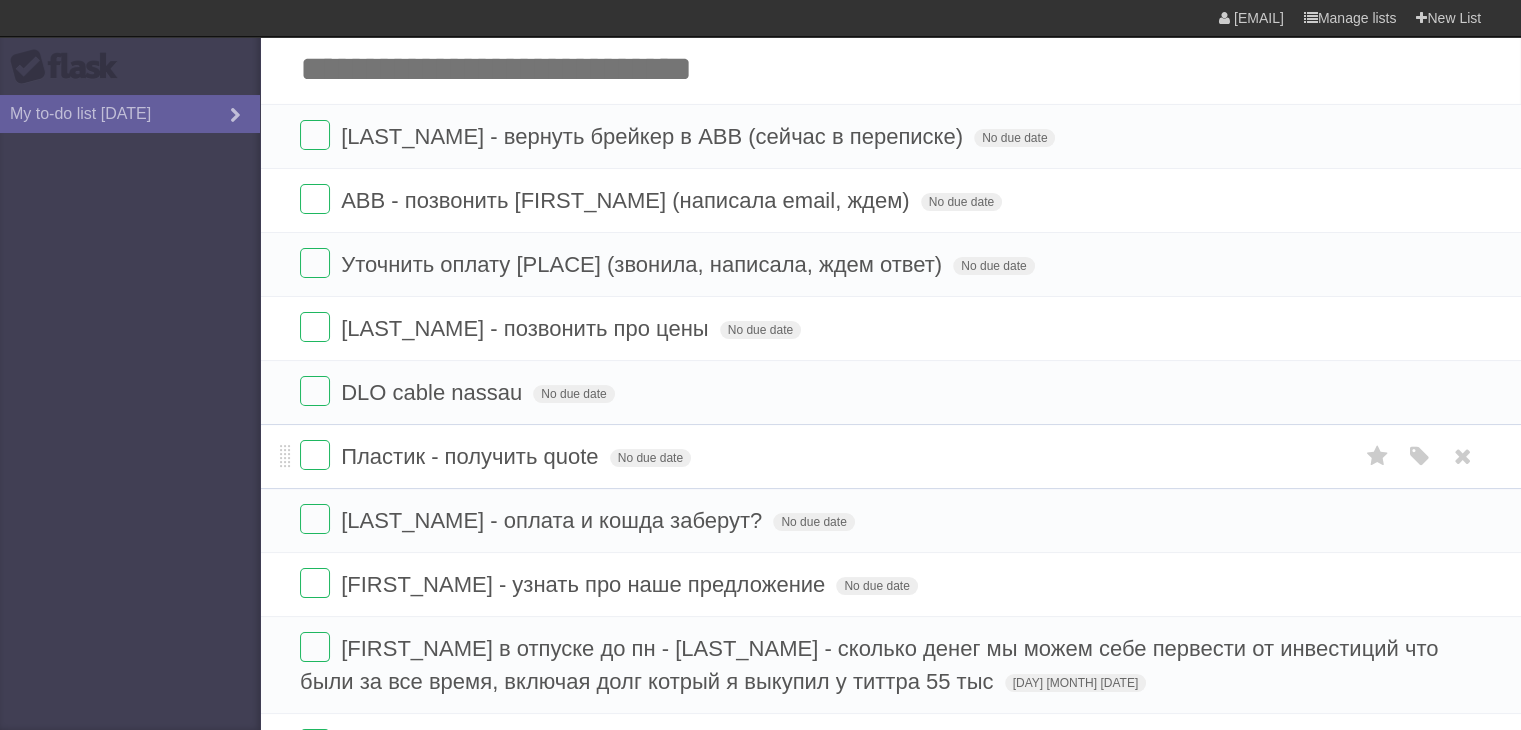 click on "Пластик - получить quote" at bounding box center (472, 456) 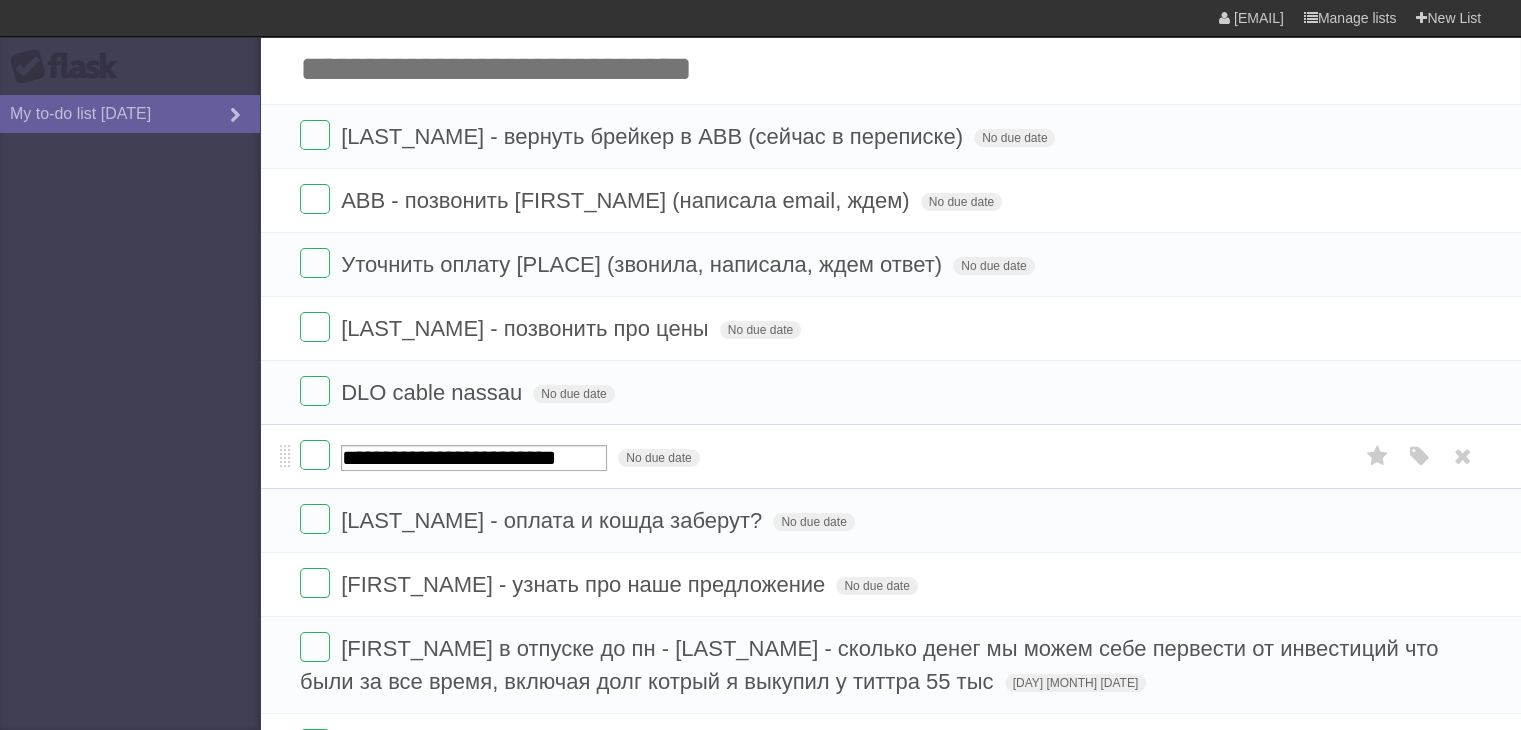click on "**********" at bounding box center [474, 458] 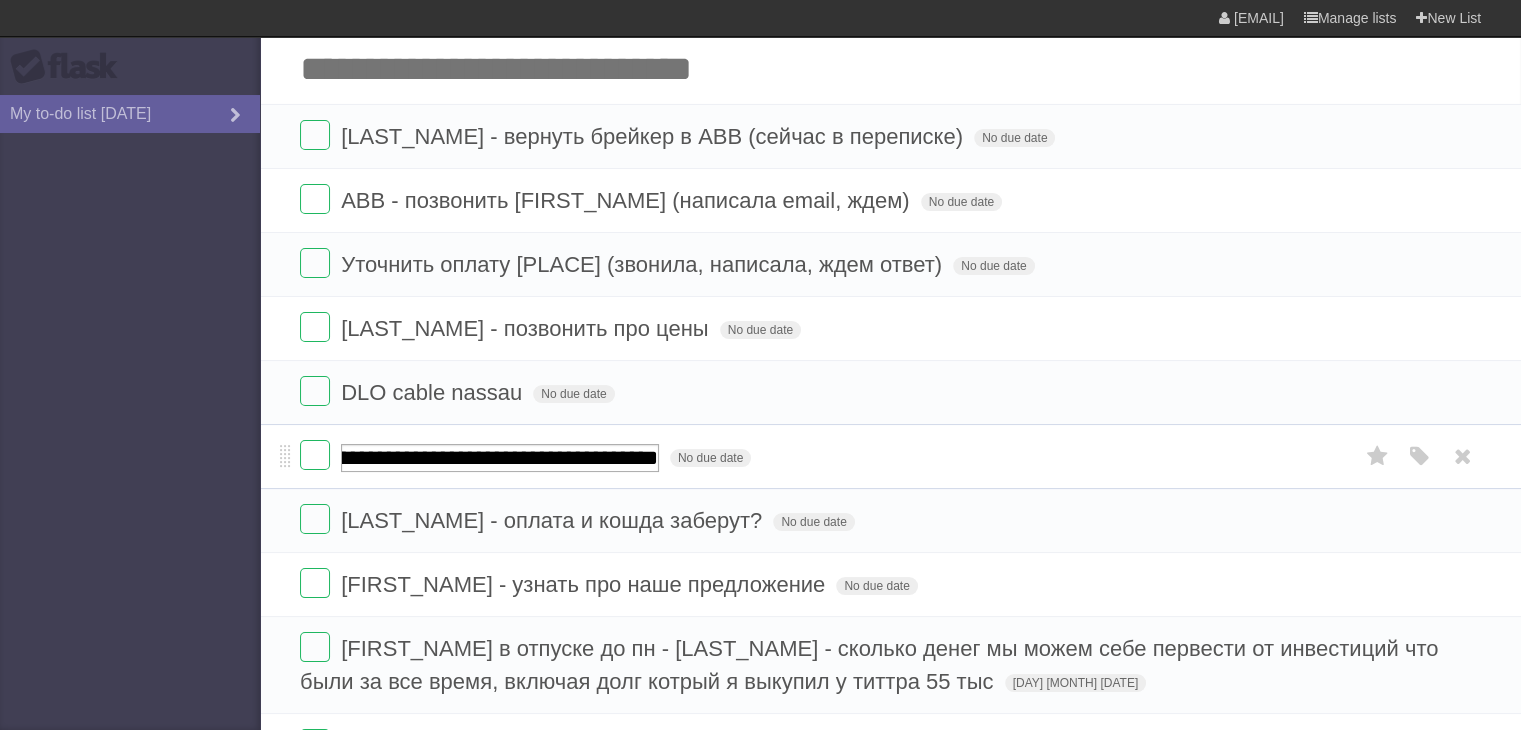 scroll, scrollTop: 0, scrollLeft: 135, axis: horizontal 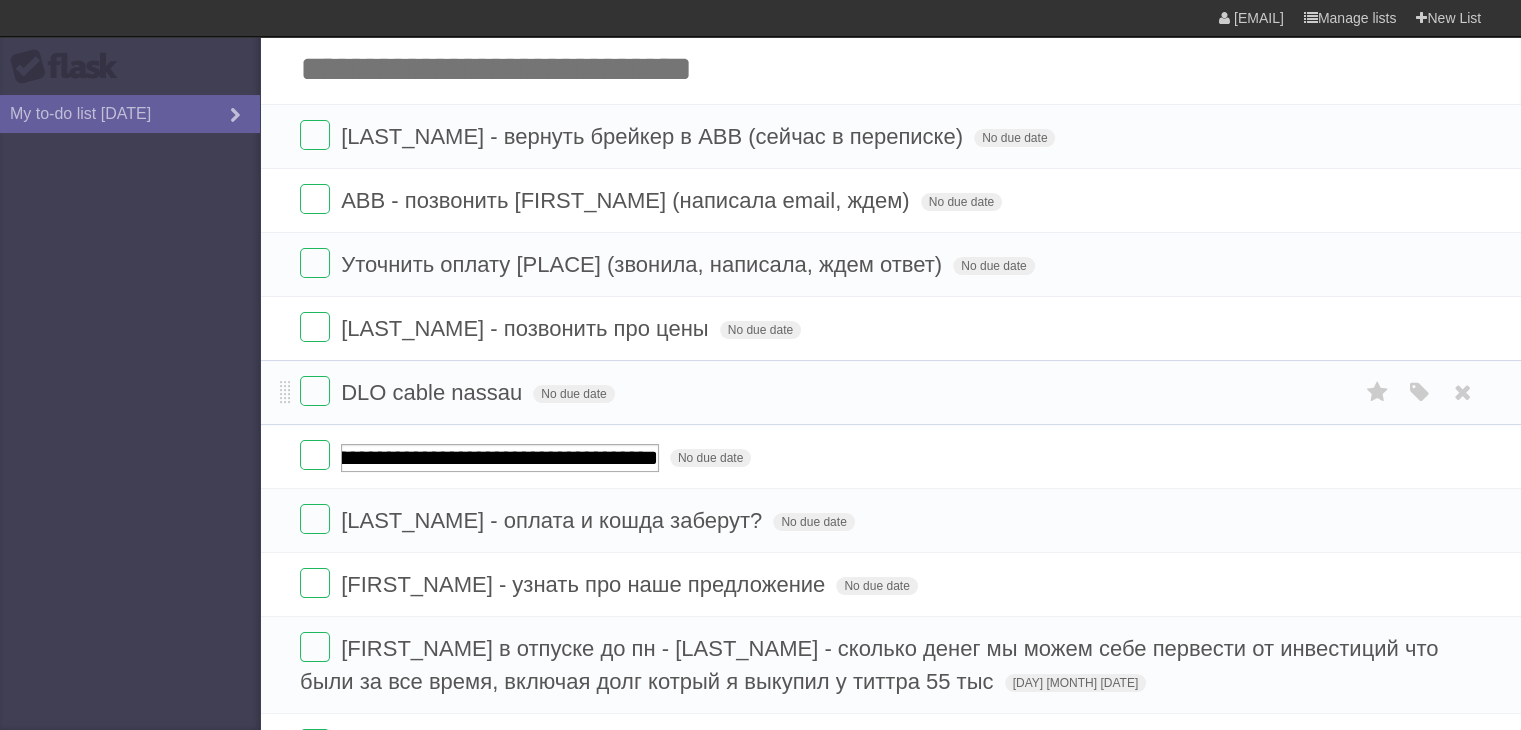 click on "DLO cable nassau
No due date
White
Red
Blue
Green
Purple
Orange" at bounding box center (890, 392) 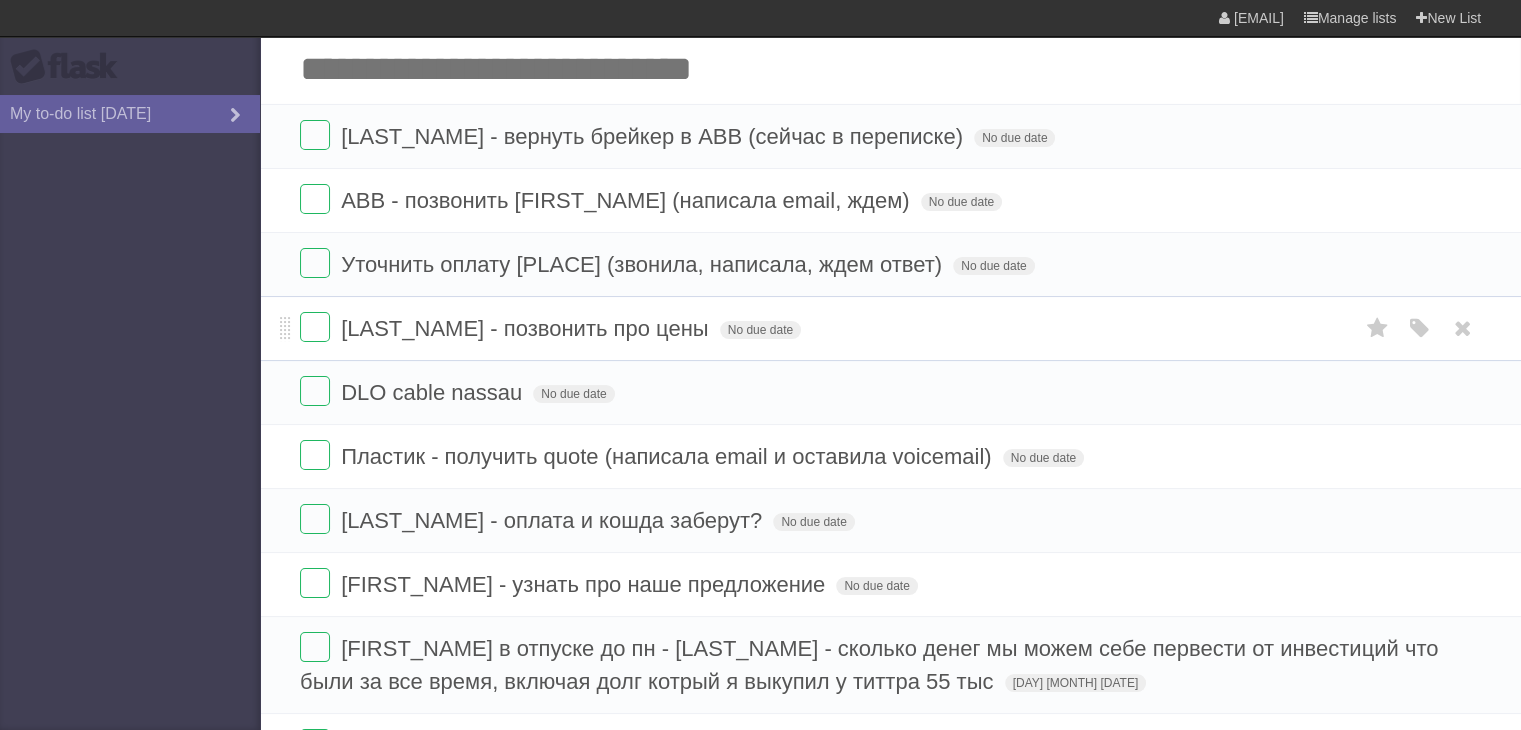 click on "[LAST_NAME] - позвонить про цены
No due date
White
Red
Blue
Green
Purple
Orange" at bounding box center (890, 328) 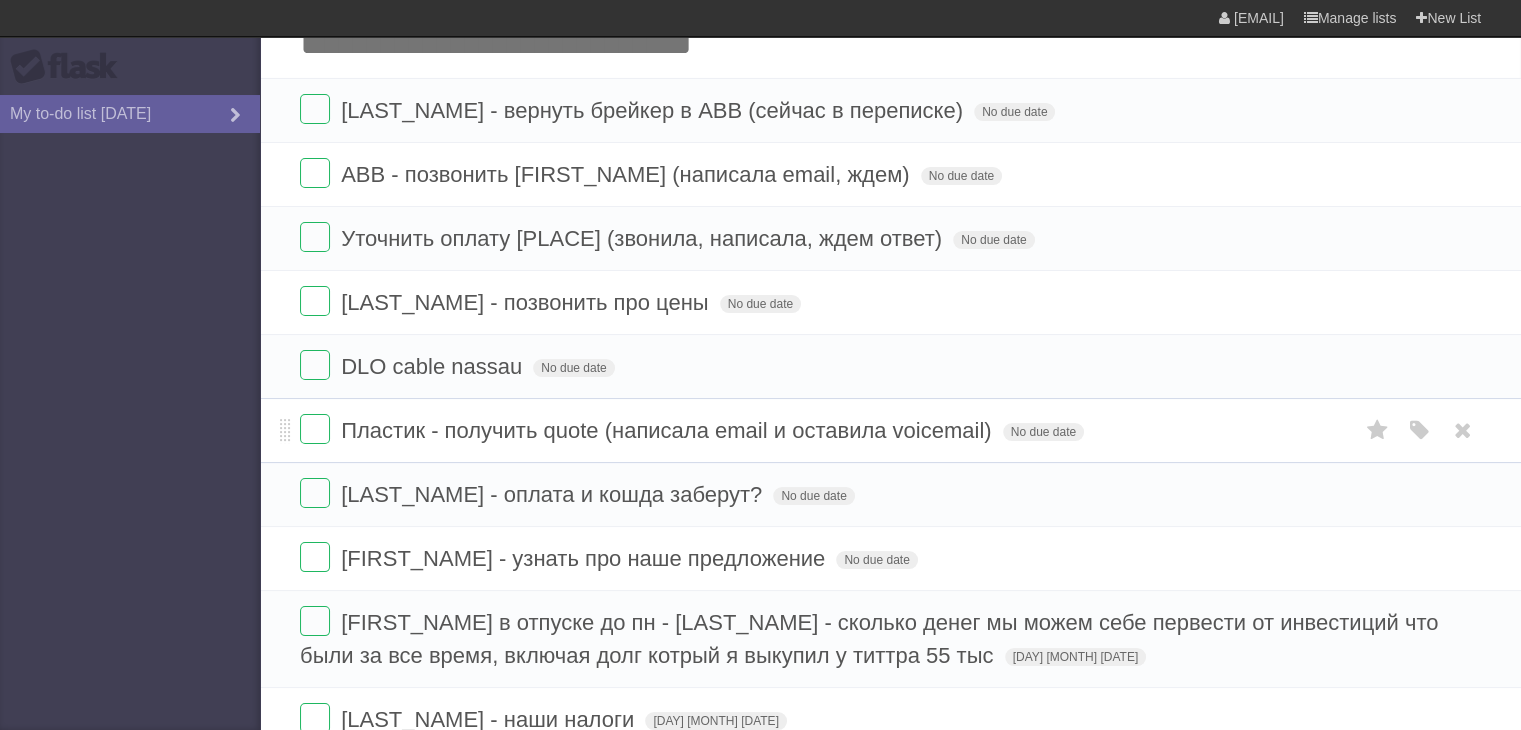 scroll, scrollTop: 100, scrollLeft: 0, axis: vertical 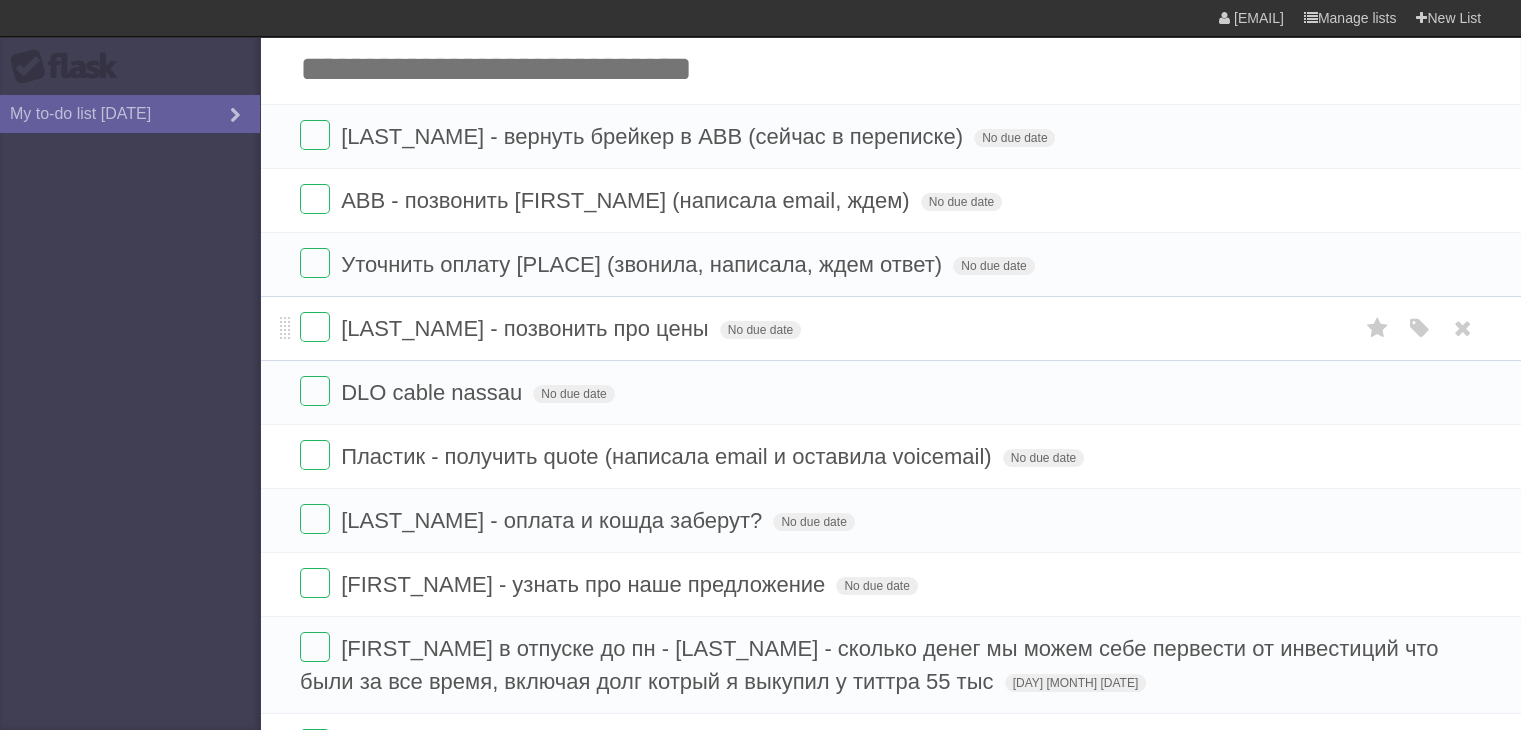 click on "[LAST_NAME] - позвонить про цены" at bounding box center (527, 328) 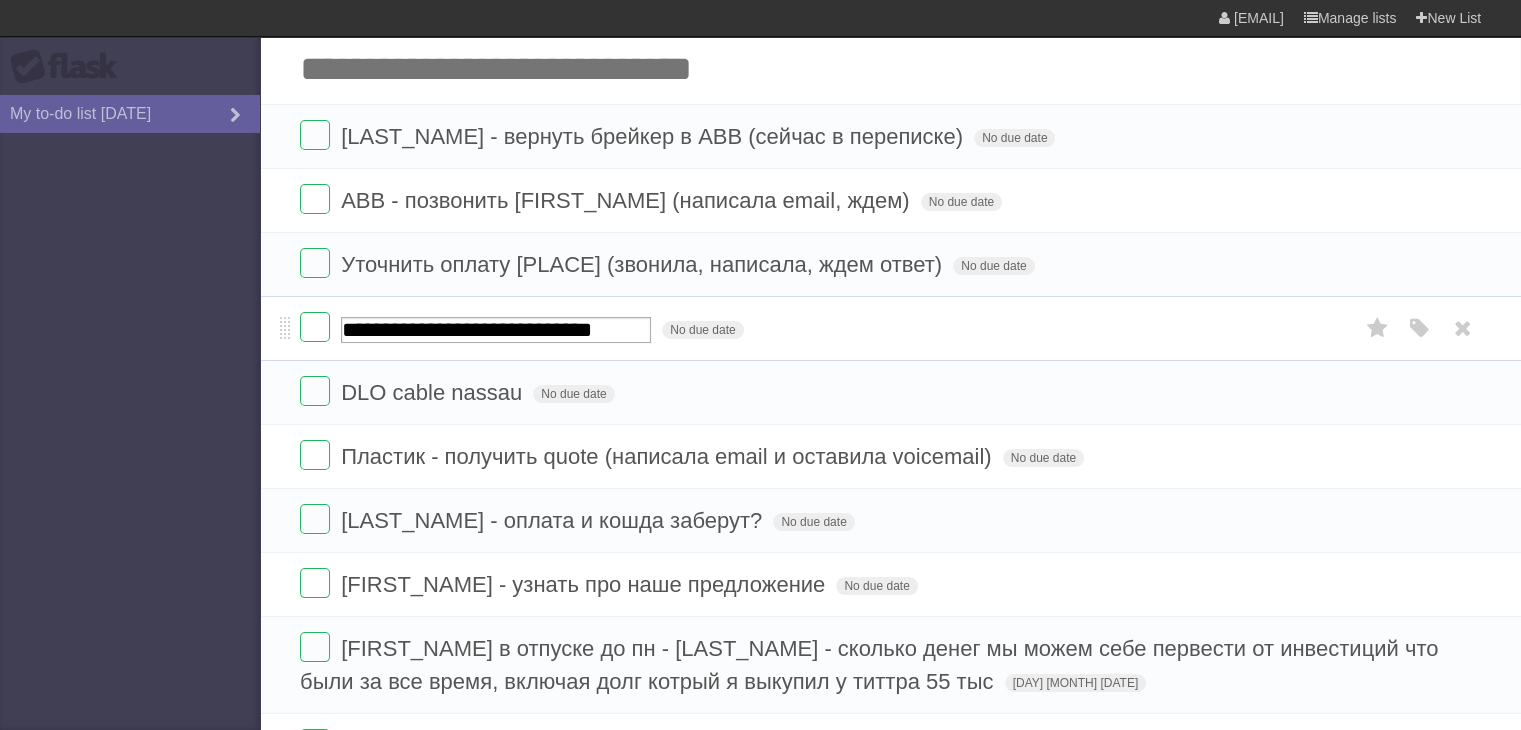 click on "**********" at bounding box center [496, 330] 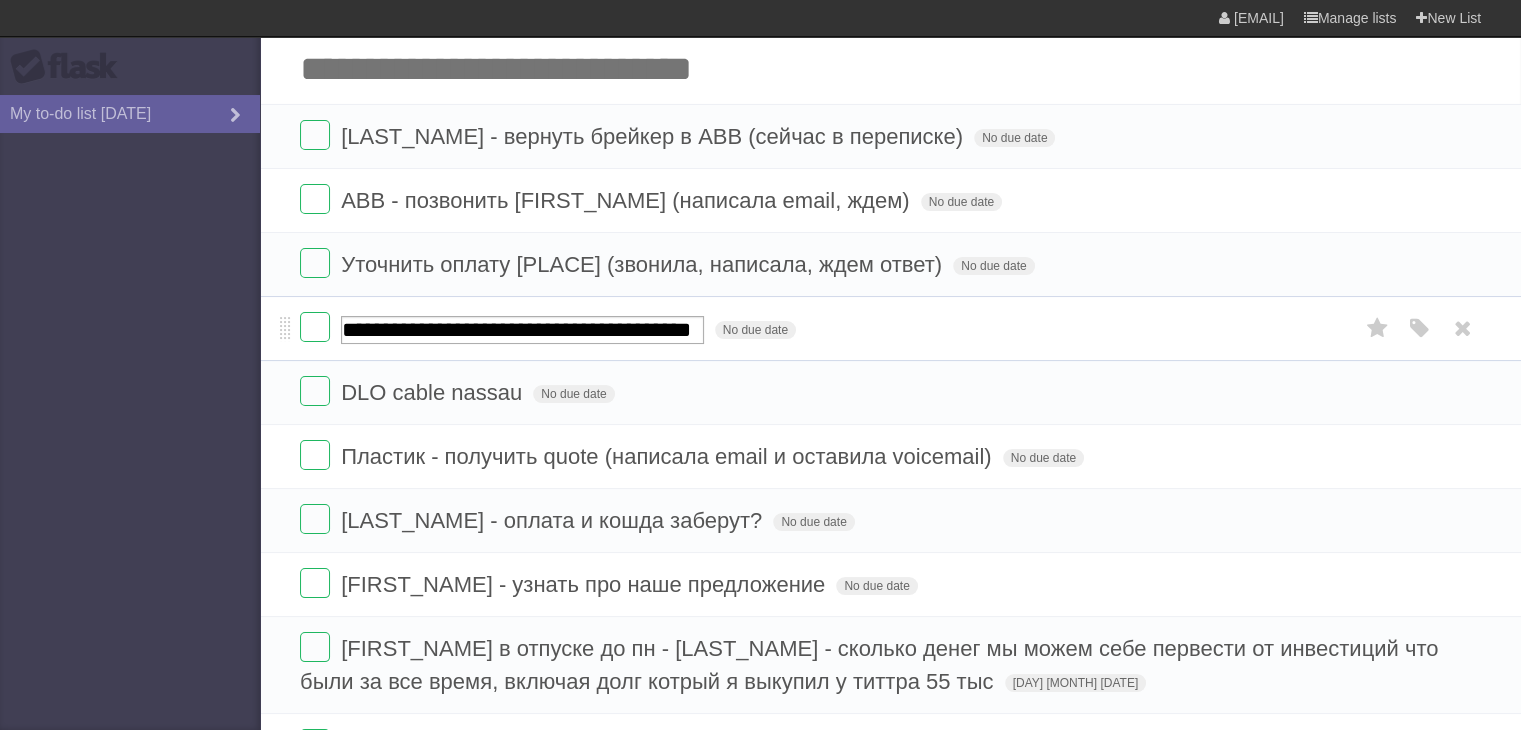 type on "**********" 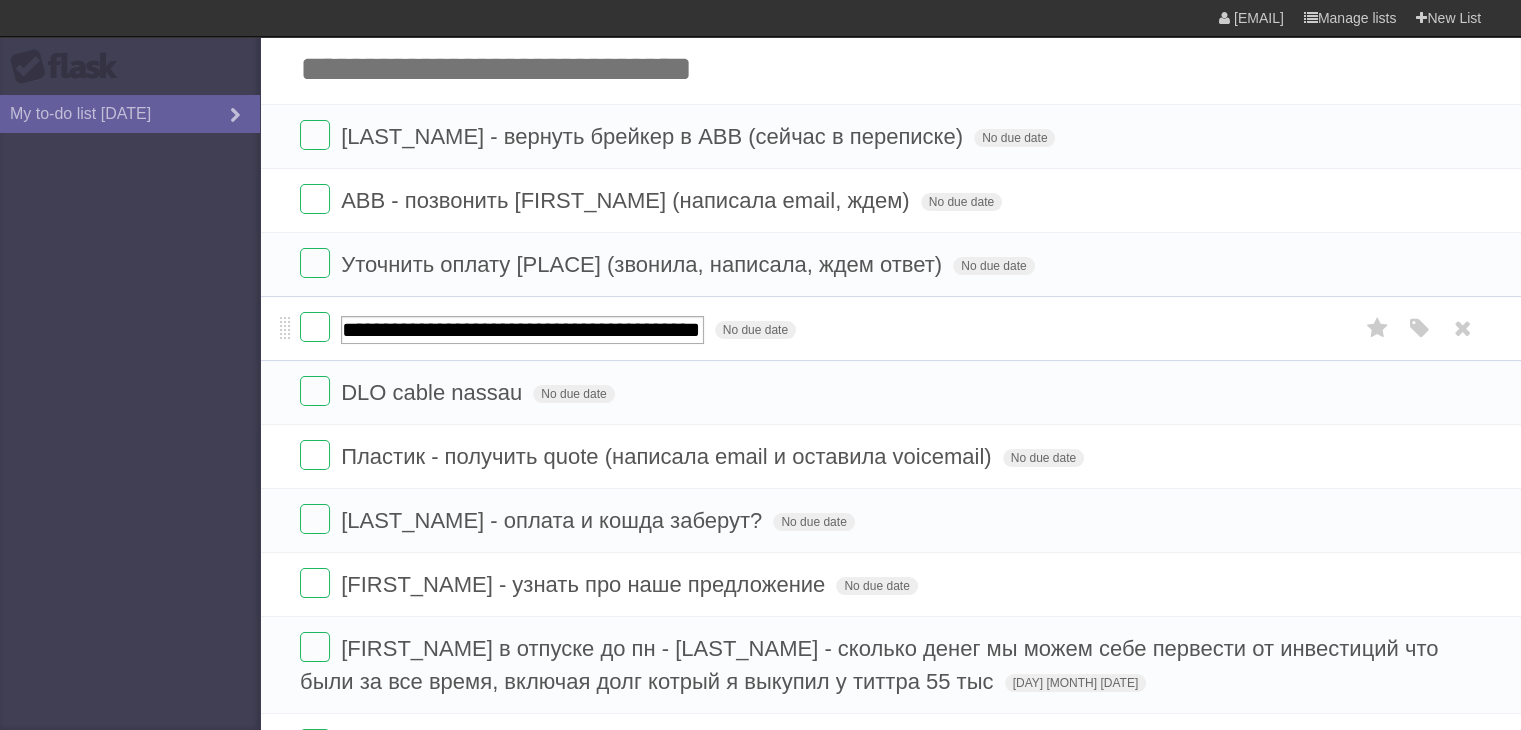 scroll, scrollTop: 0, scrollLeft: 33, axis: horizontal 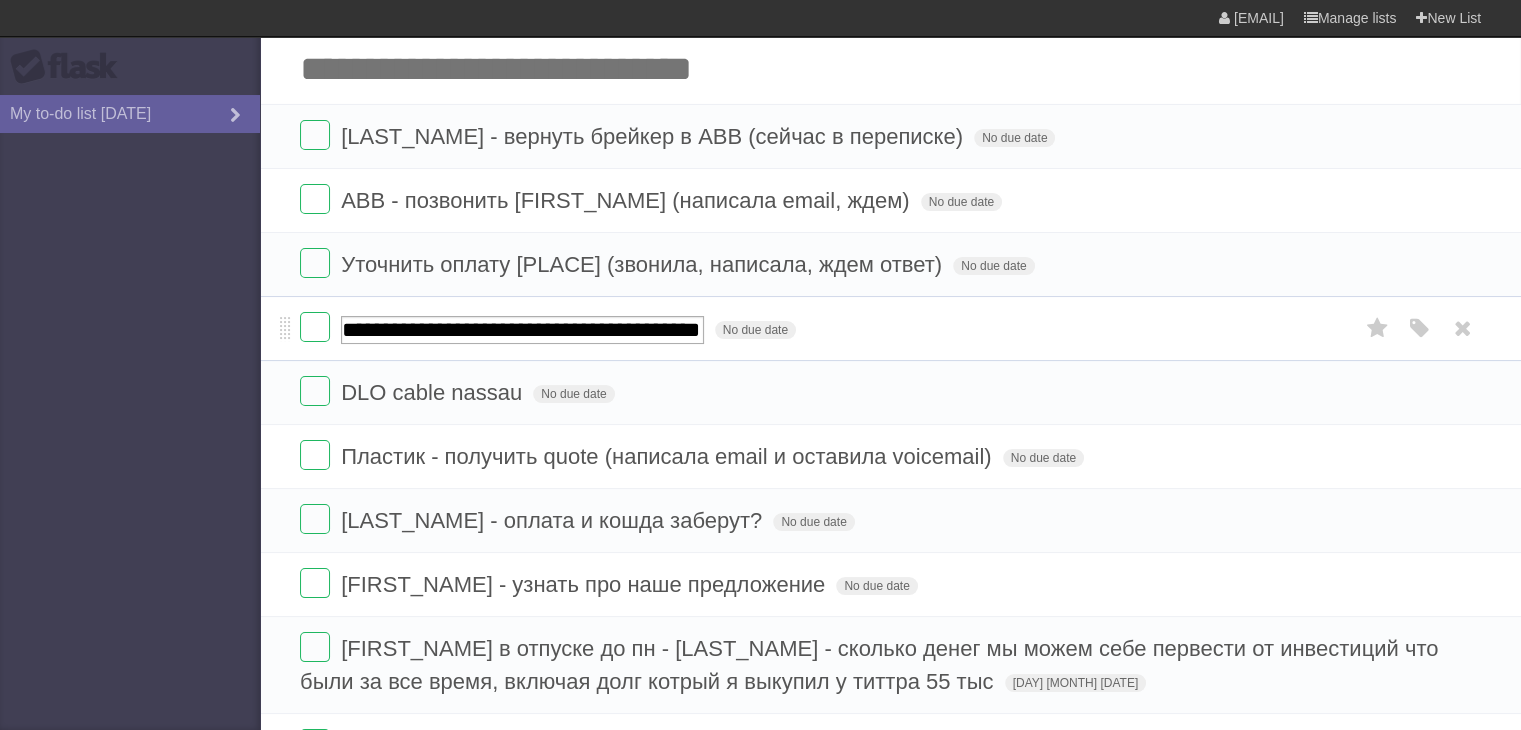 click on "**********" at bounding box center (890, 328) 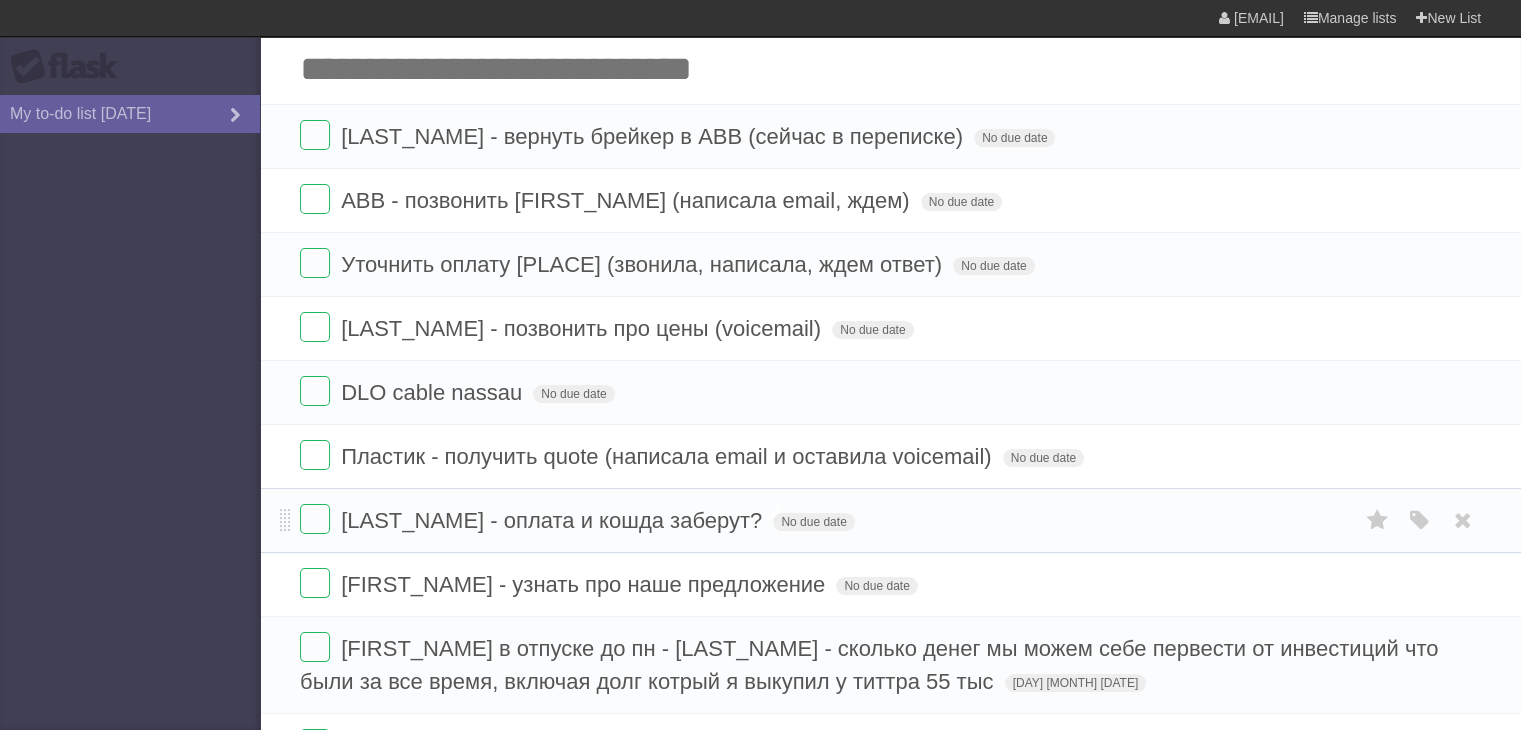 click on "[LAST_NAME] - оплата и кошда заберут?" at bounding box center (554, 520) 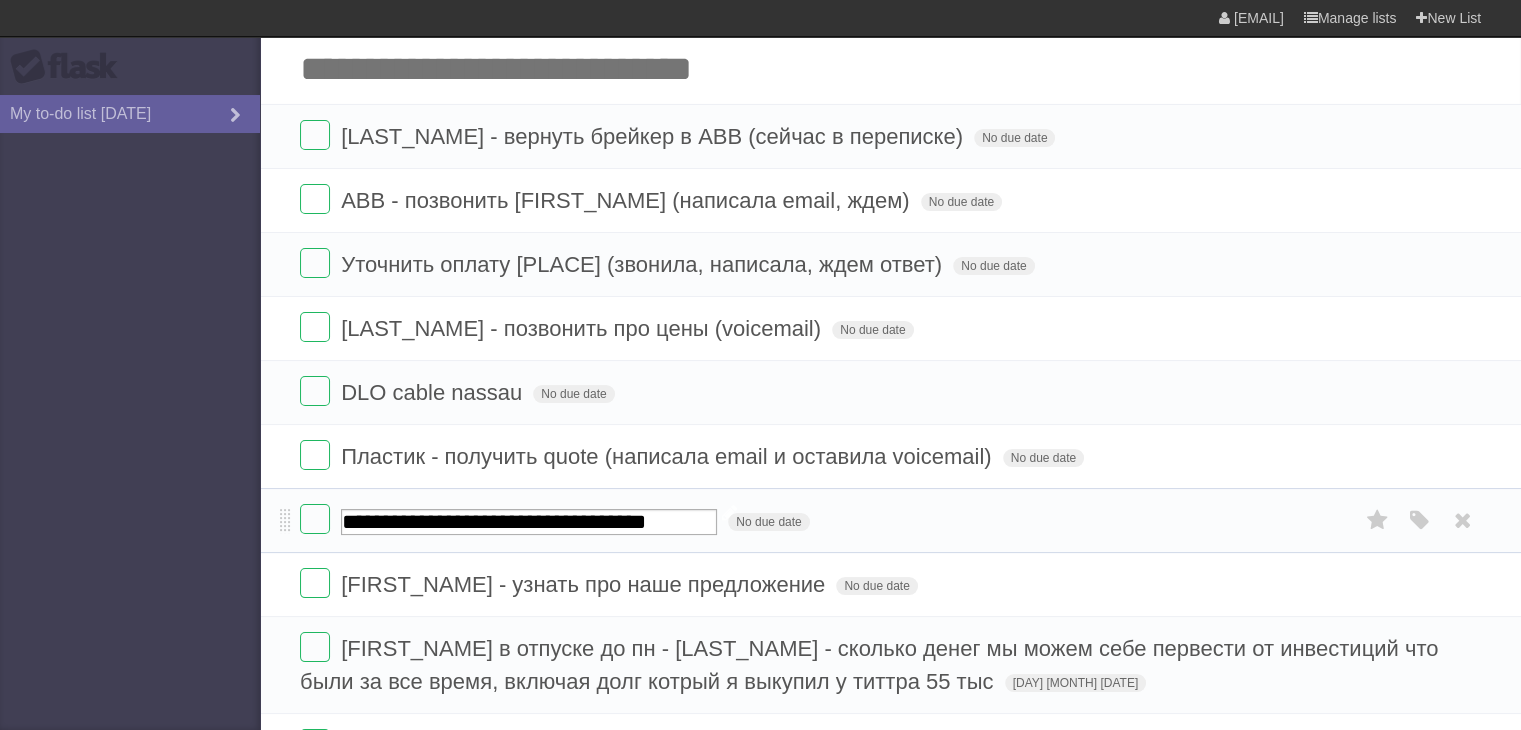 click on "**********" at bounding box center [529, 522] 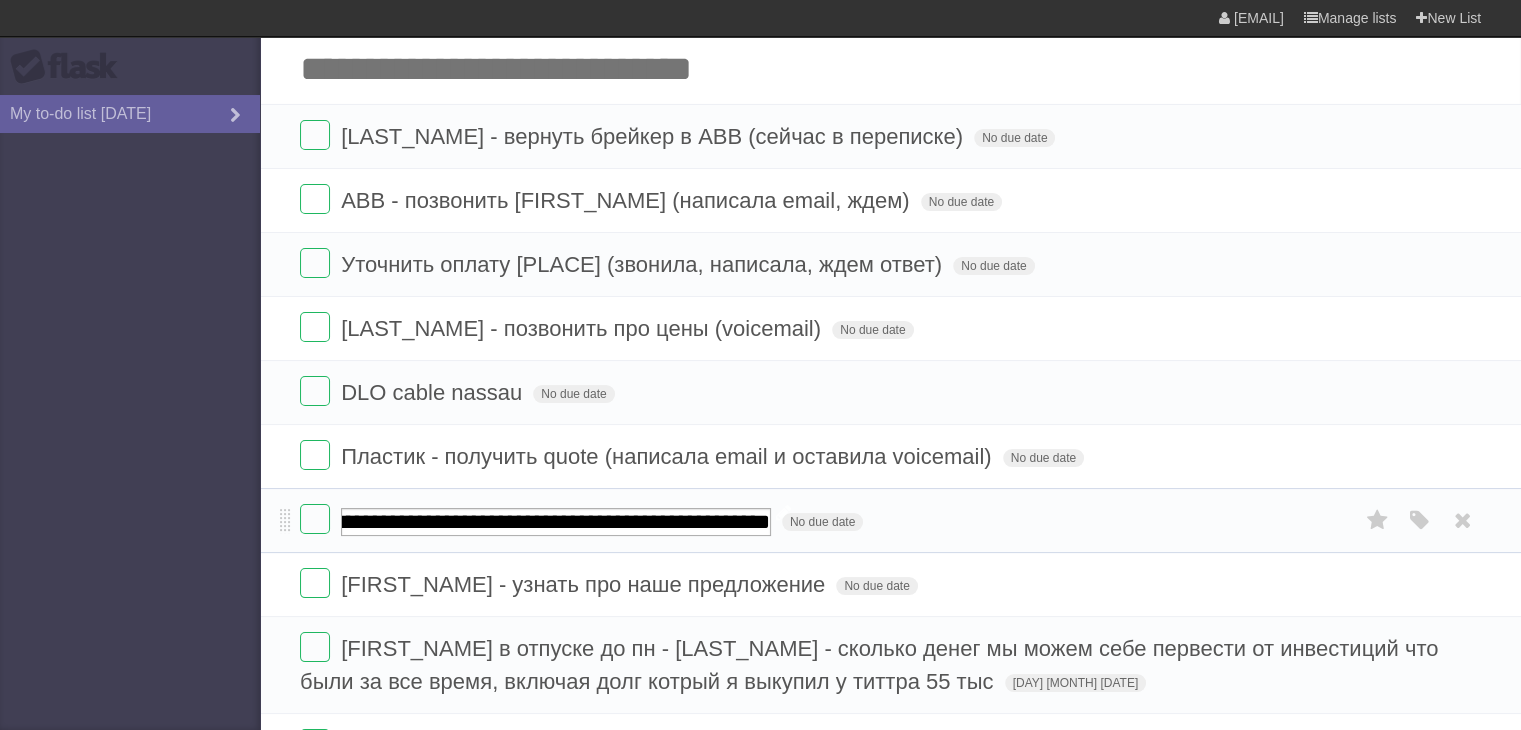 type on "**********" 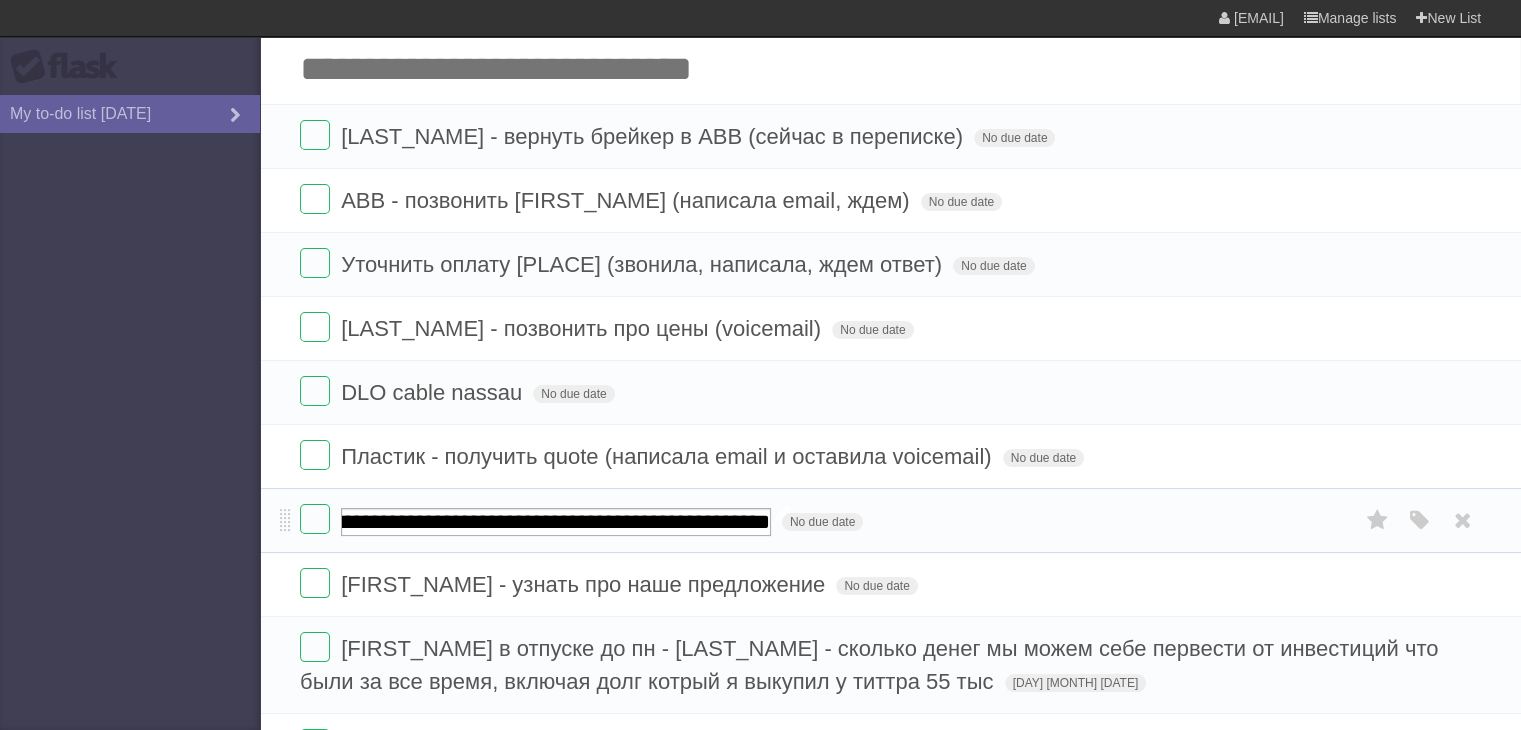 scroll, scrollTop: 0, scrollLeft: 82, axis: horizontal 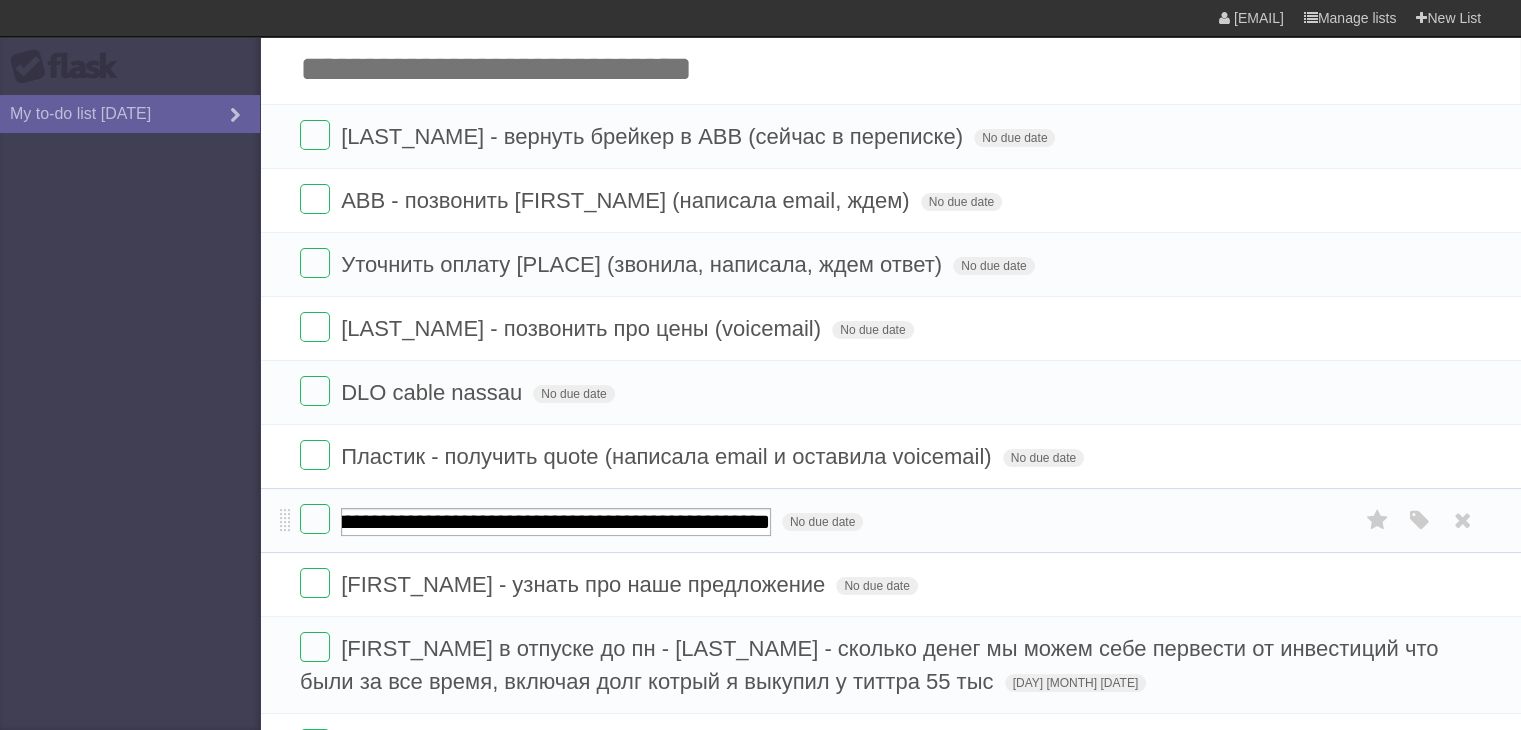 click on "**********" at bounding box center (890, 520) 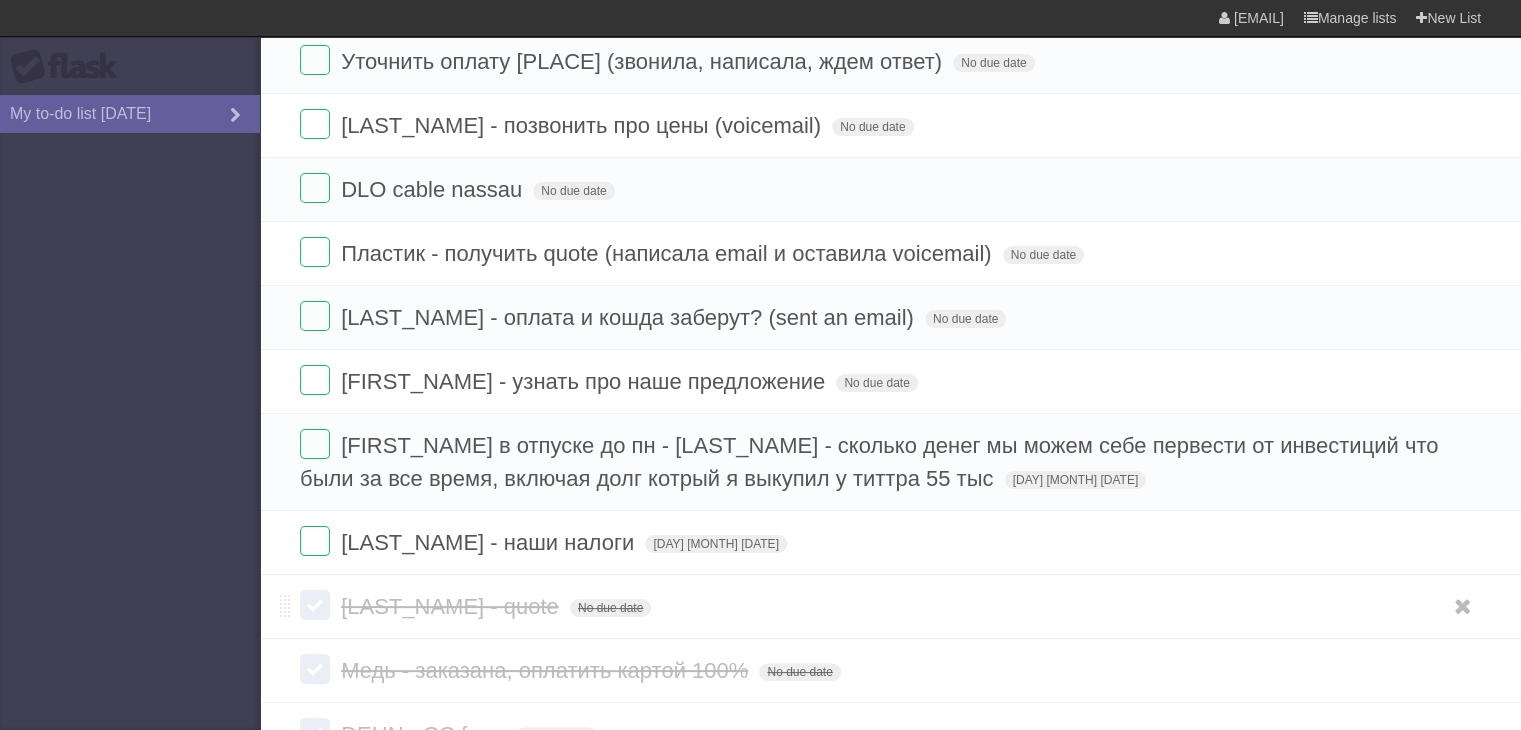 scroll, scrollTop: 96, scrollLeft: 0, axis: vertical 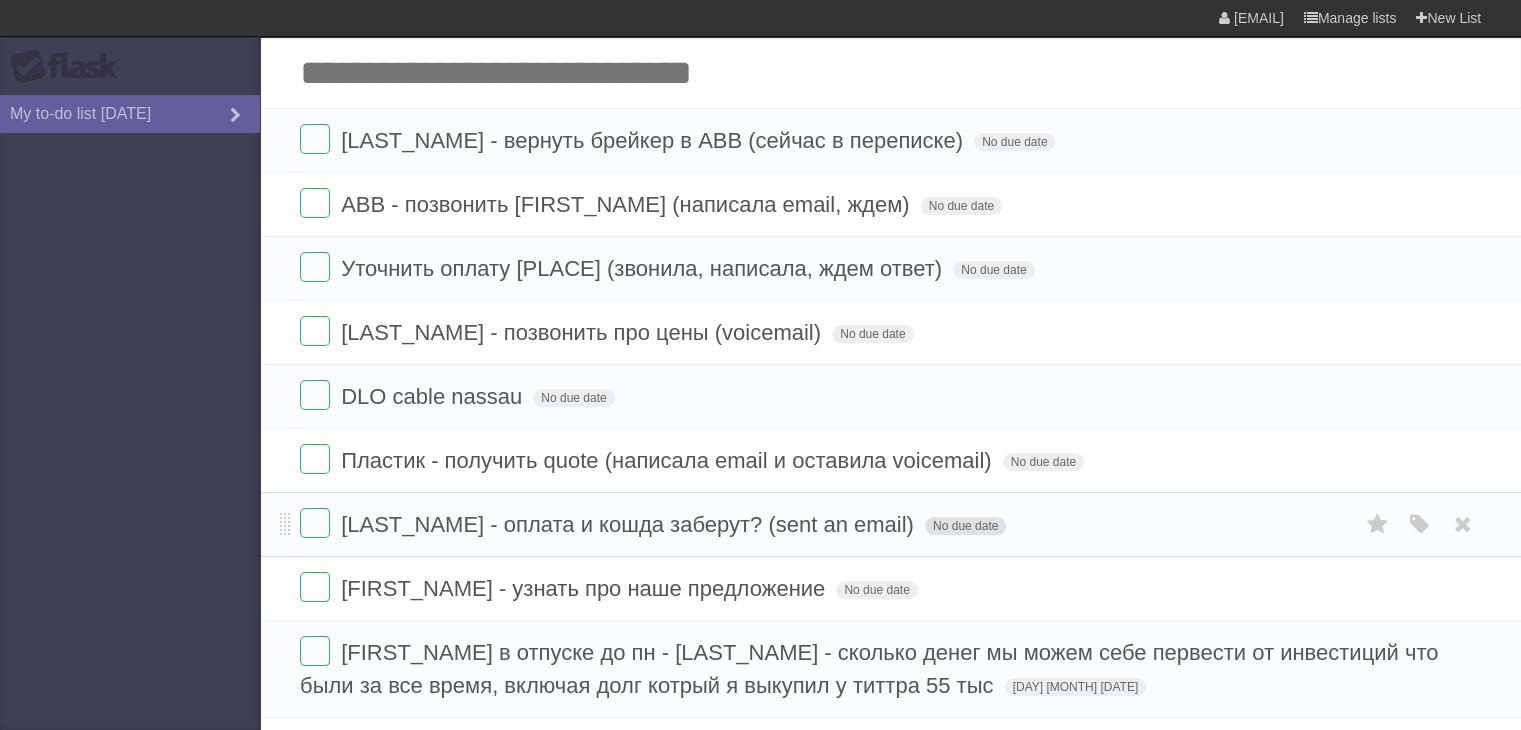 click on "[LAST_NAME] - оплата и кошда заберут? (sent an email)" at bounding box center (630, 524) 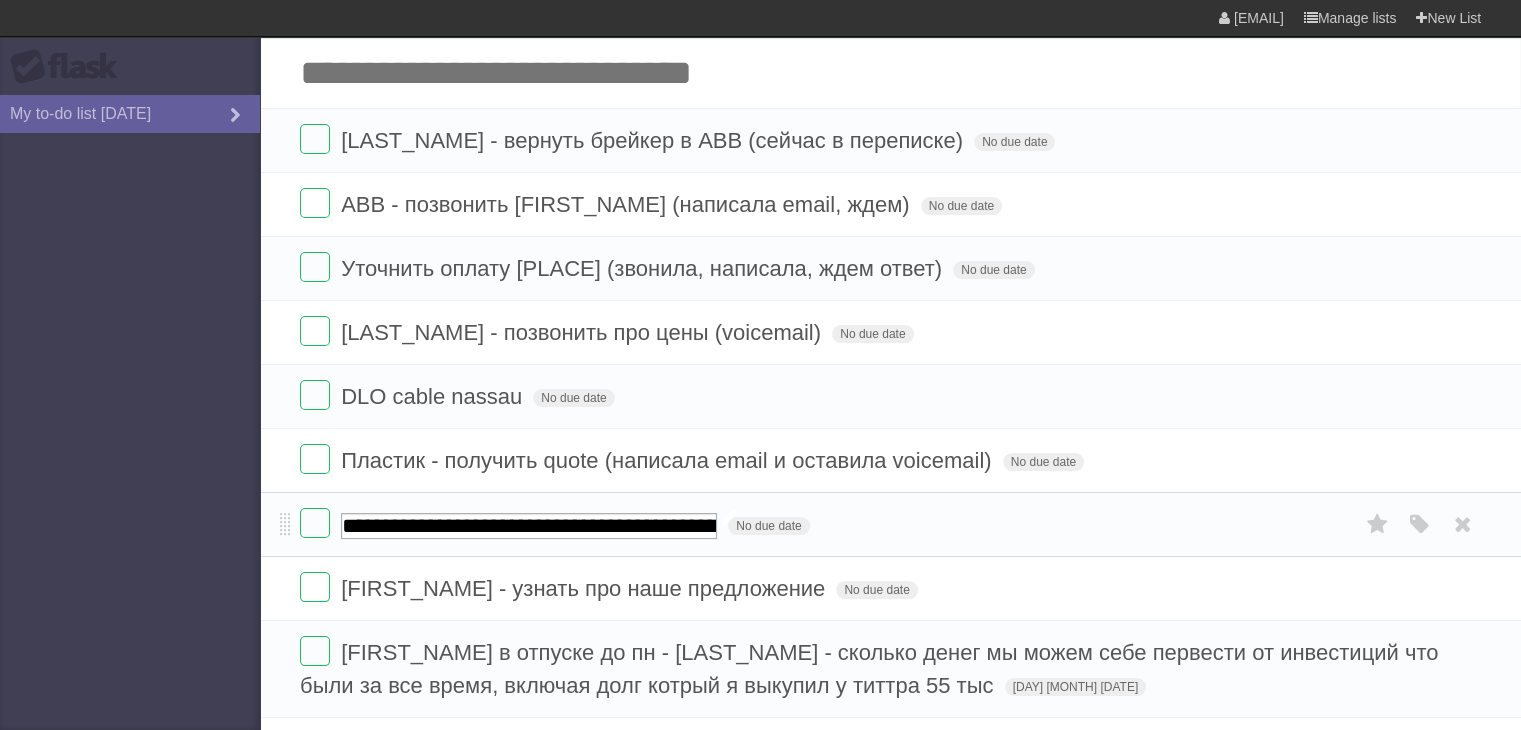 click on "**********" at bounding box center [529, 526] 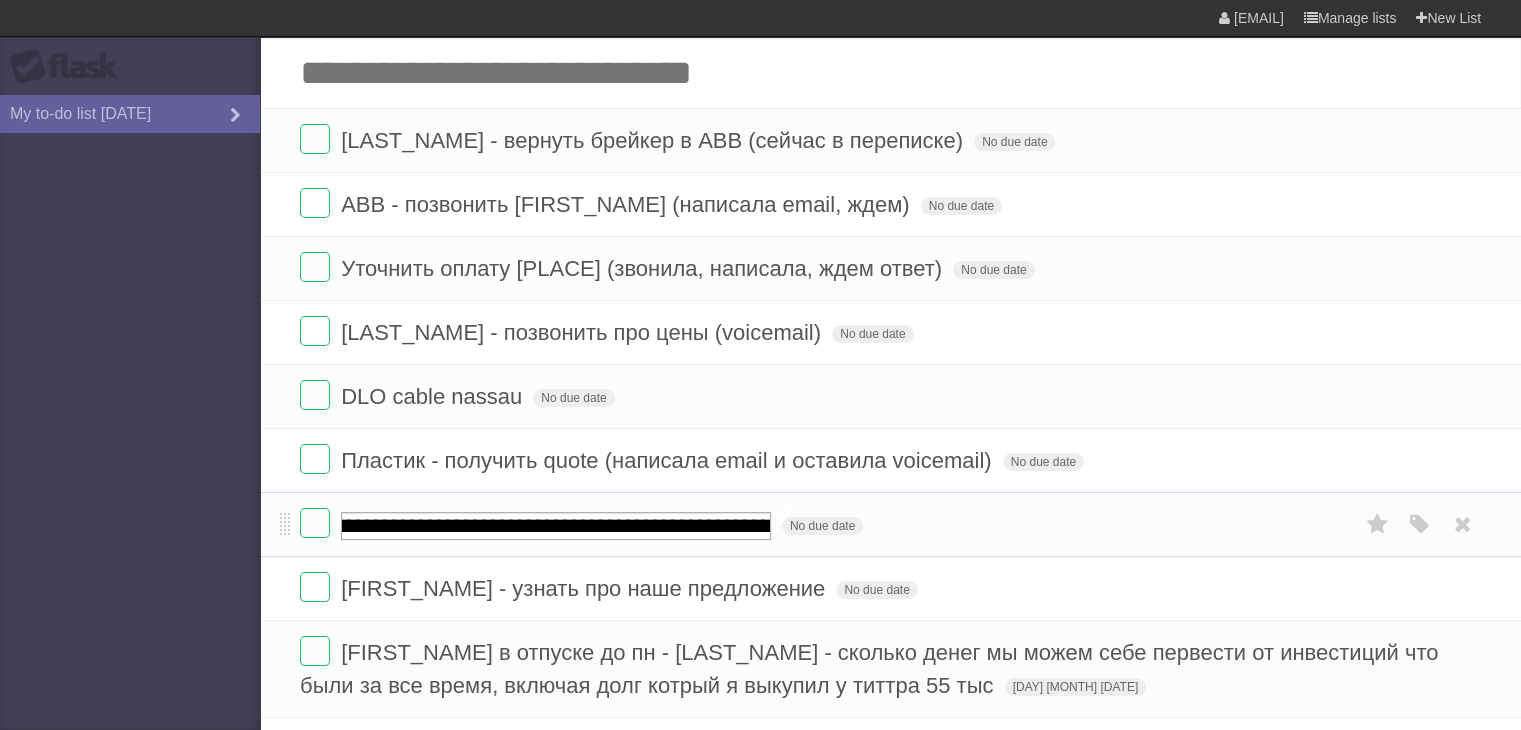 scroll, scrollTop: 0, scrollLeft: 122, axis: horizontal 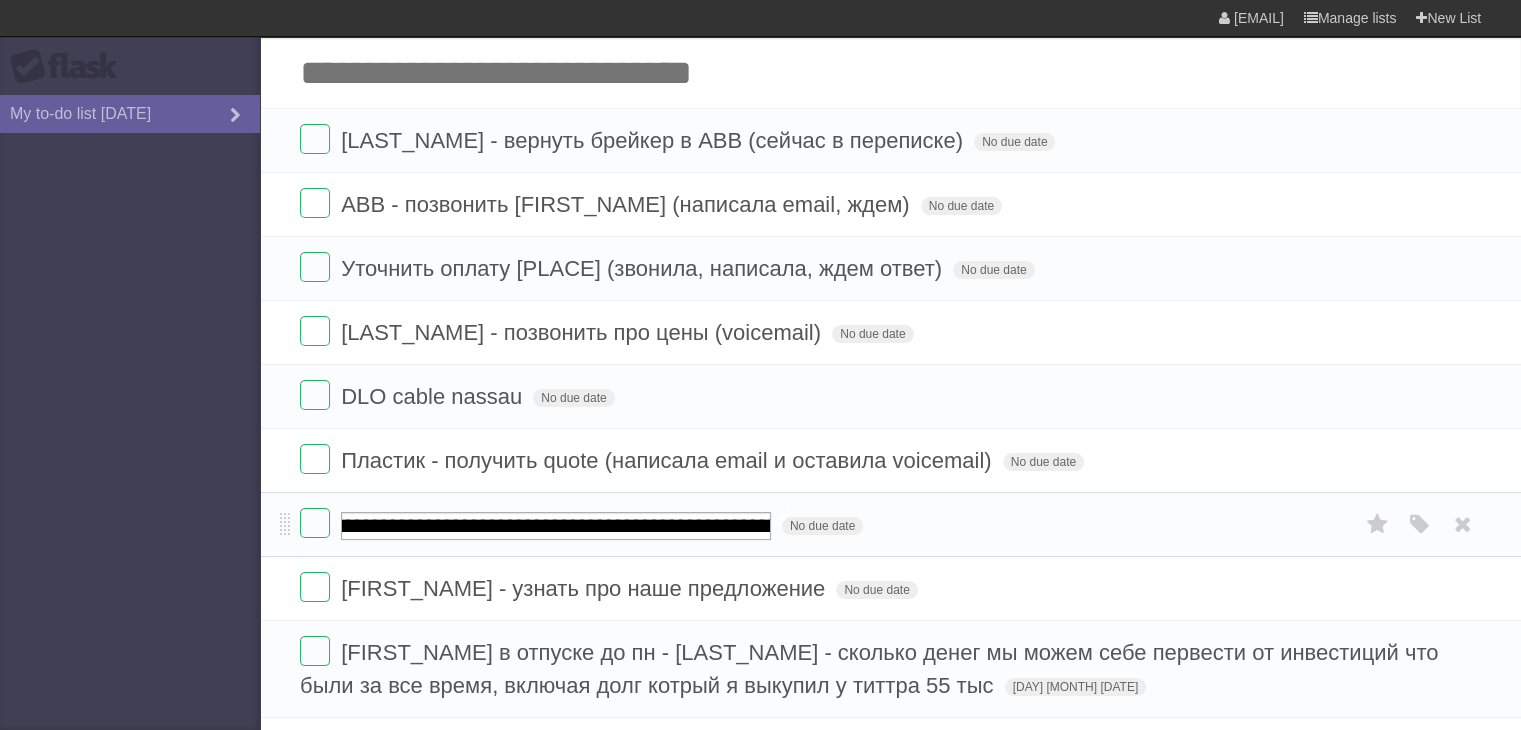 type on "**********" 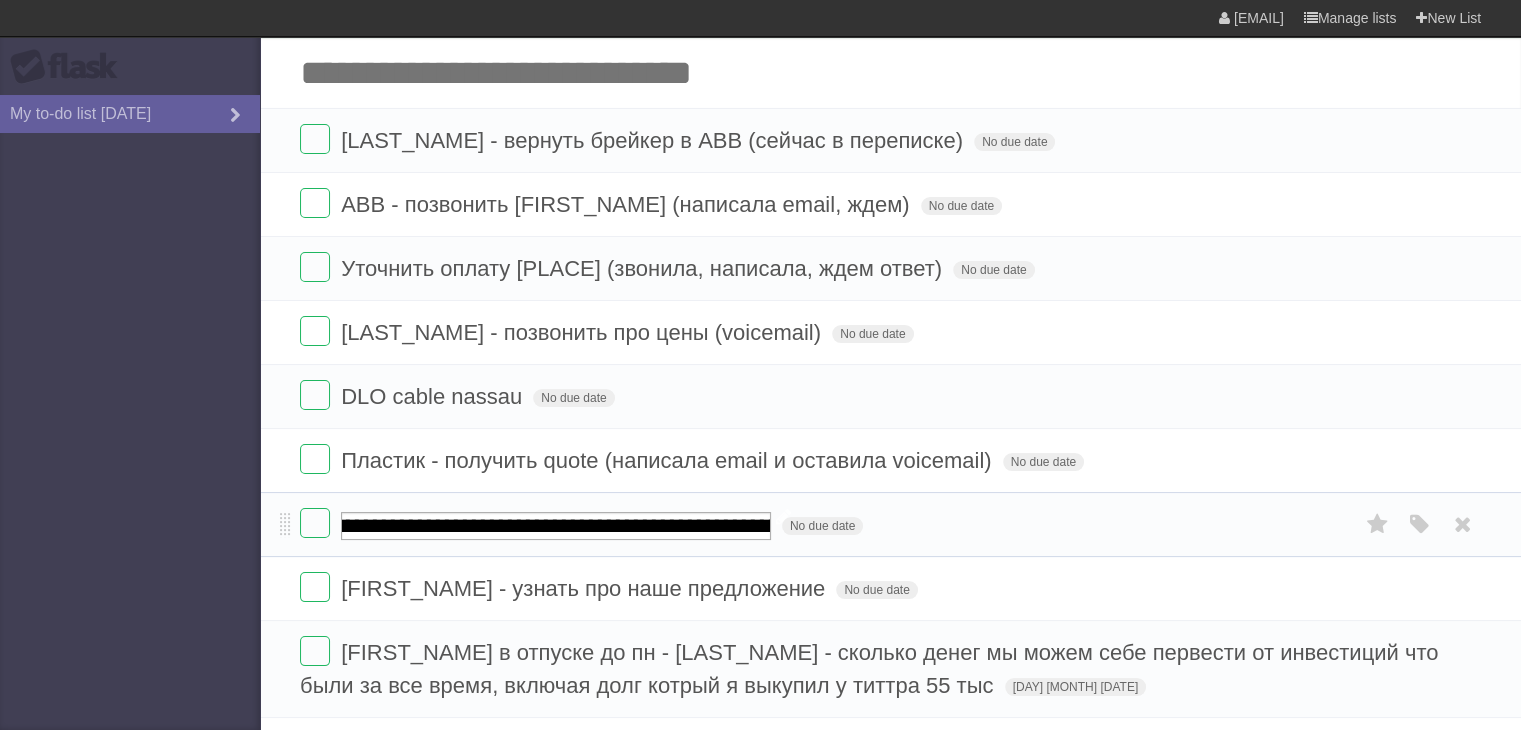 scroll, scrollTop: 0, scrollLeft: 154, axis: horizontal 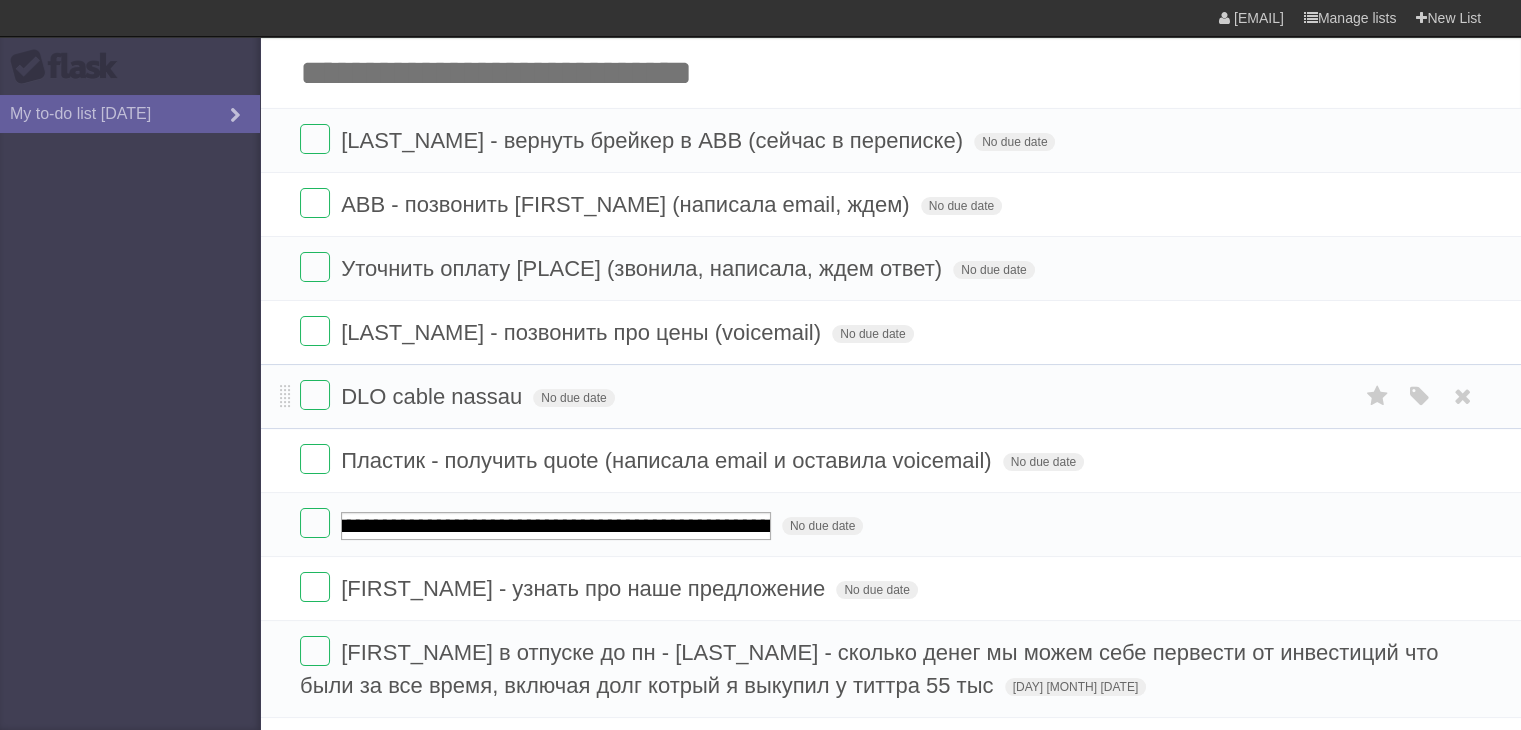 click on "DLO cable nassau
No due date
White
Red
Blue
Green
Purple
Orange" at bounding box center [890, 396] 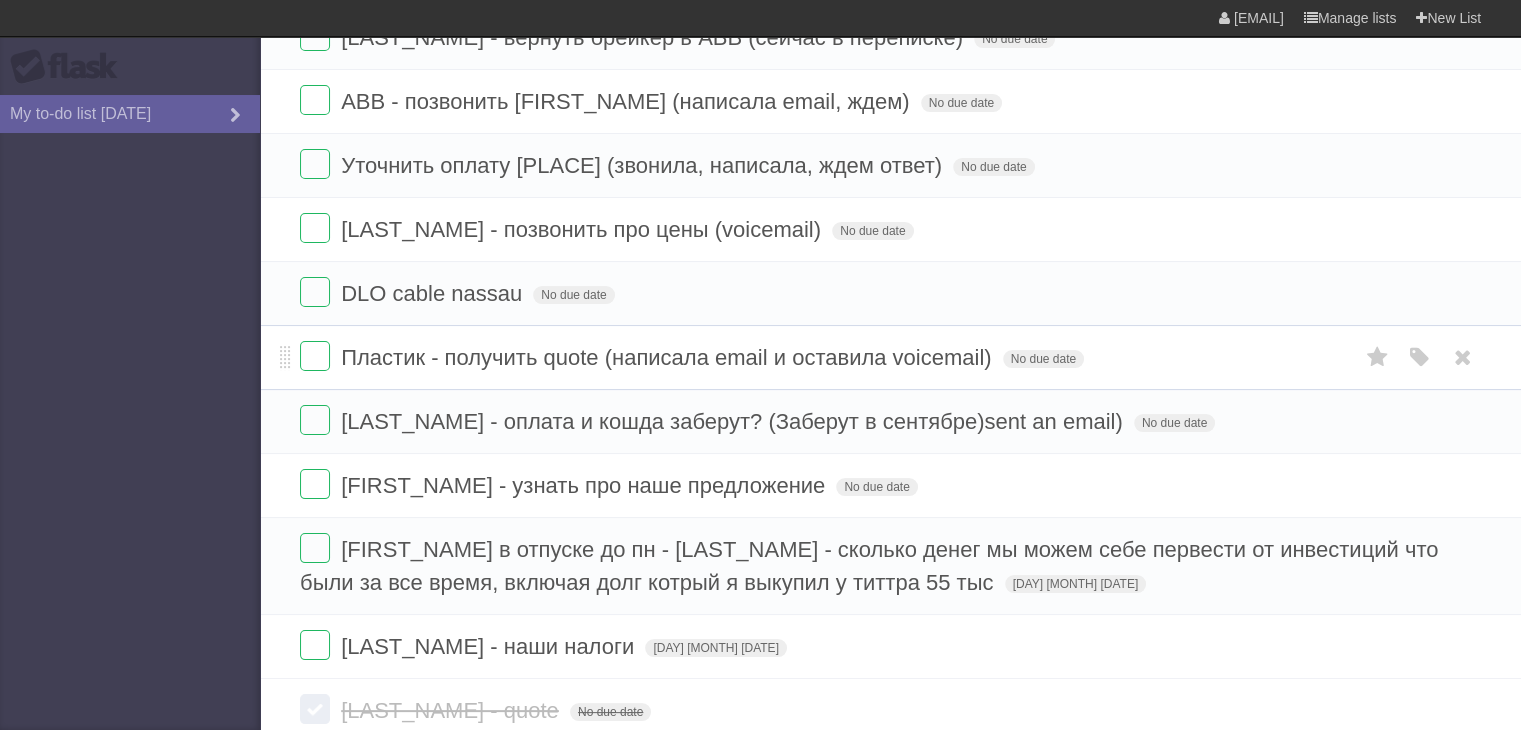 scroll, scrollTop: 200, scrollLeft: 0, axis: vertical 